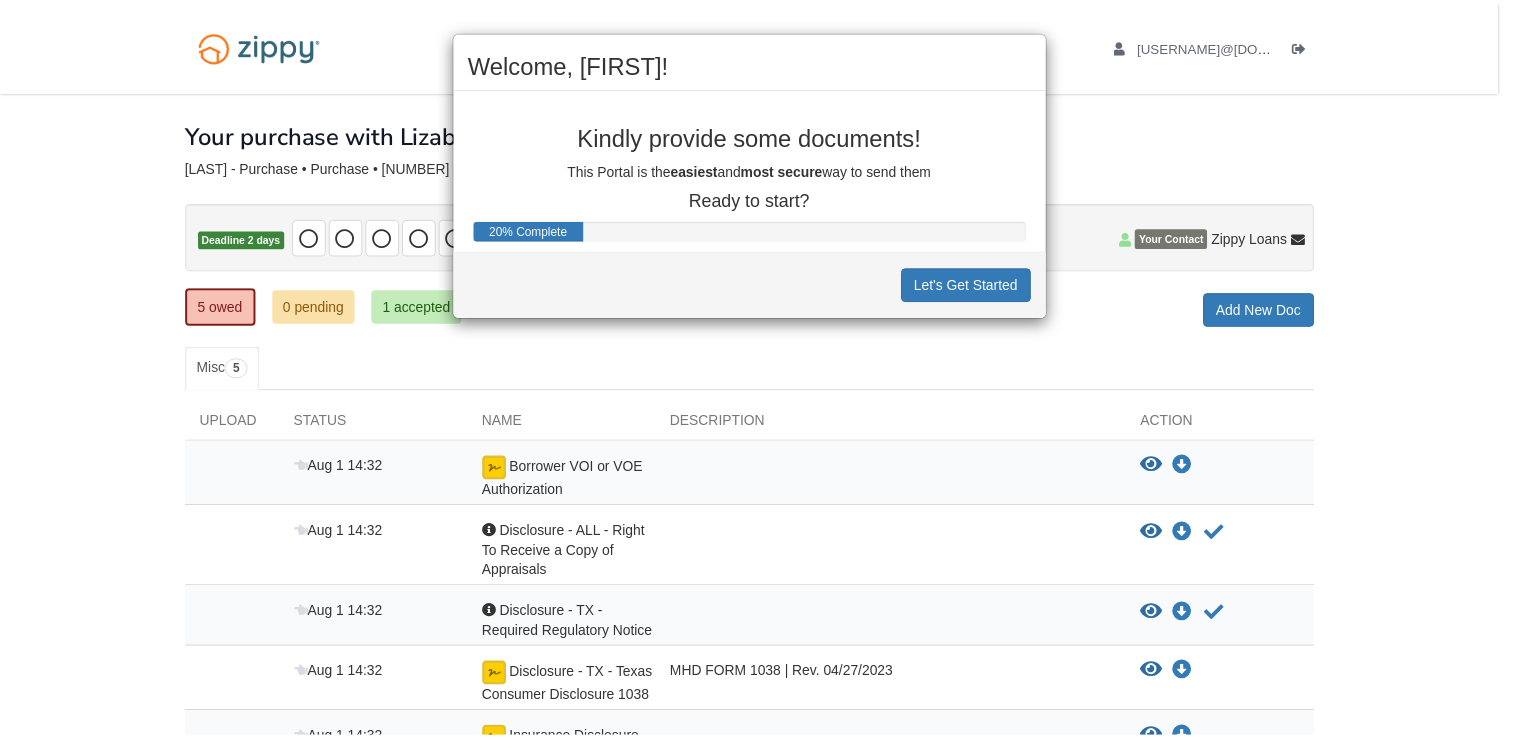 scroll, scrollTop: 0, scrollLeft: 0, axis: both 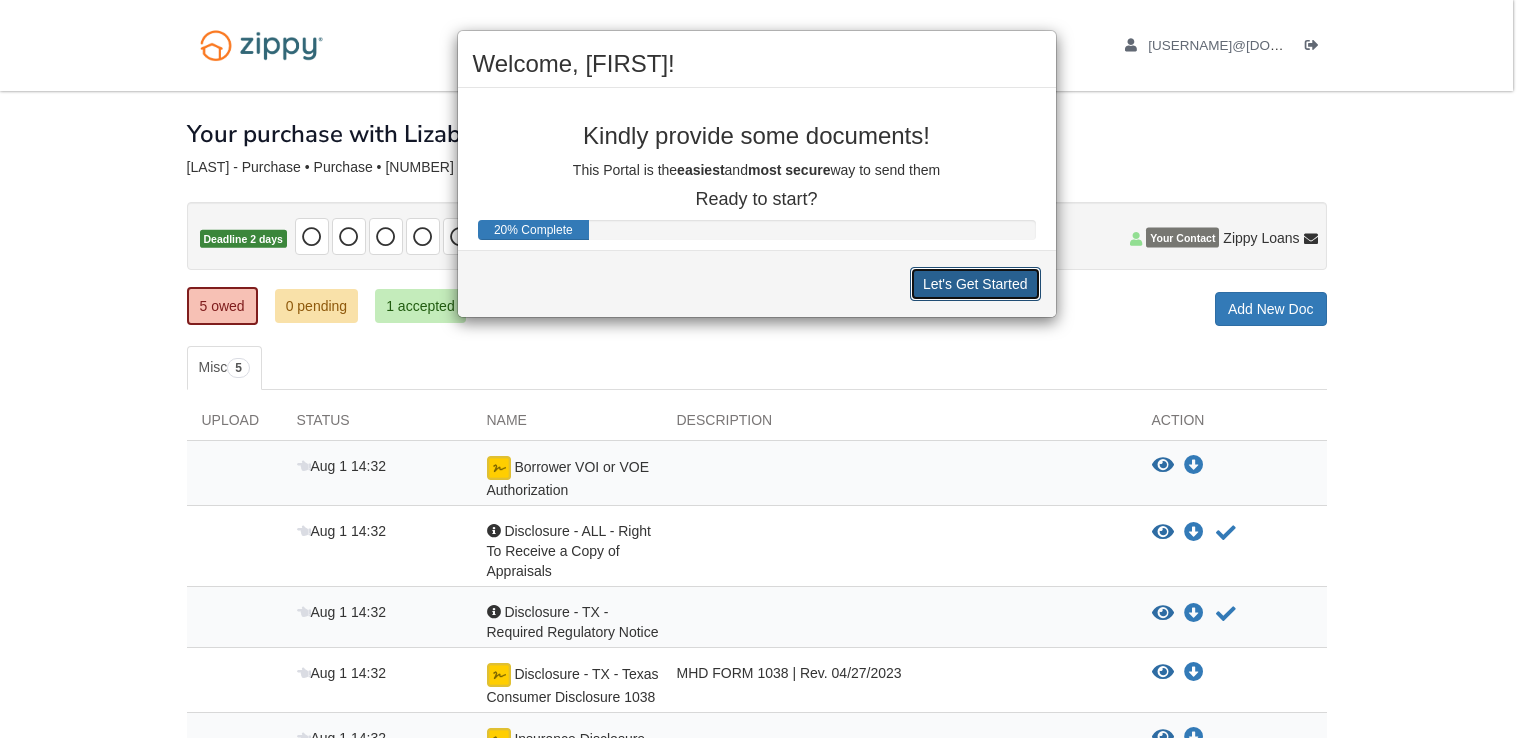 click on "Let's Get Started" at bounding box center [975, 284] 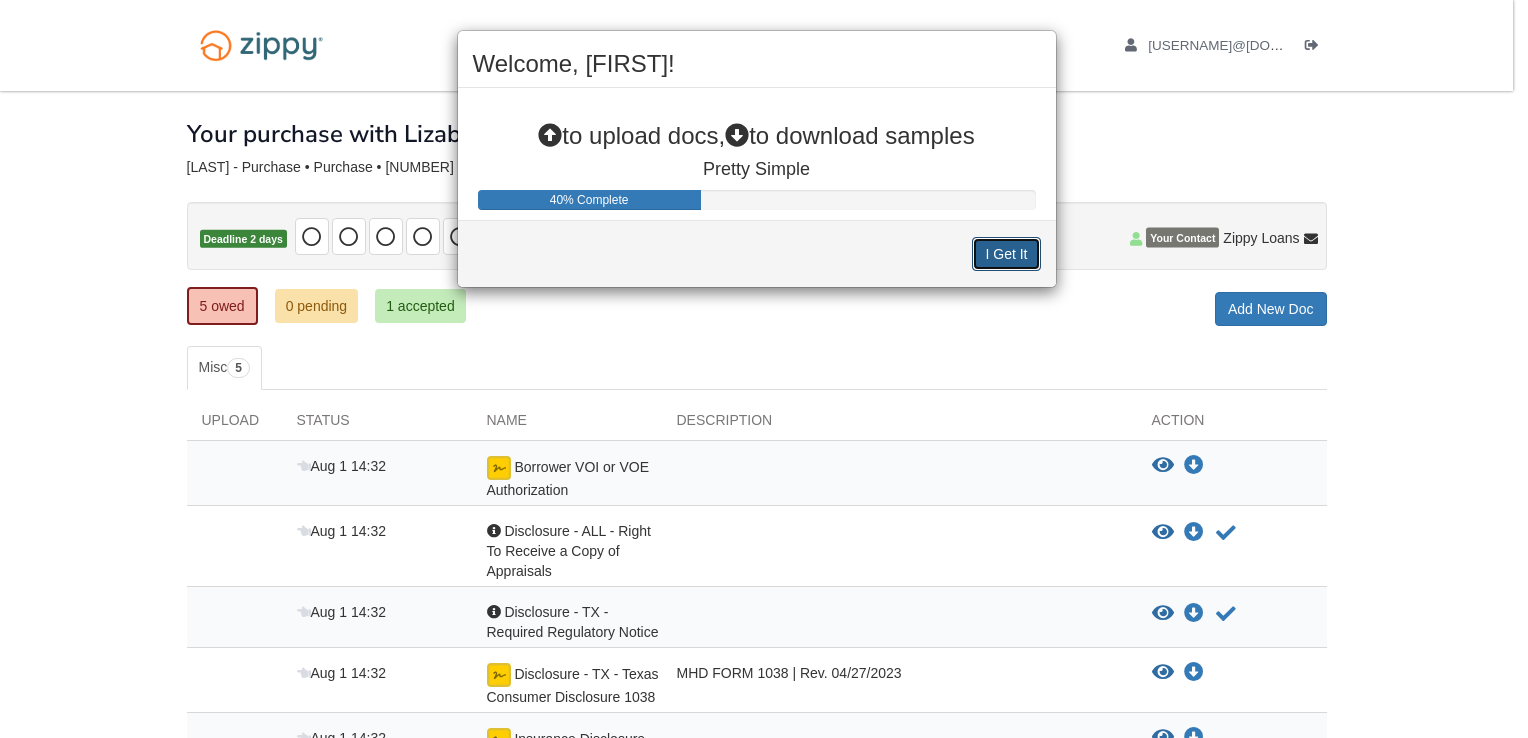 click on "I Get It" at bounding box center [1006, 254] 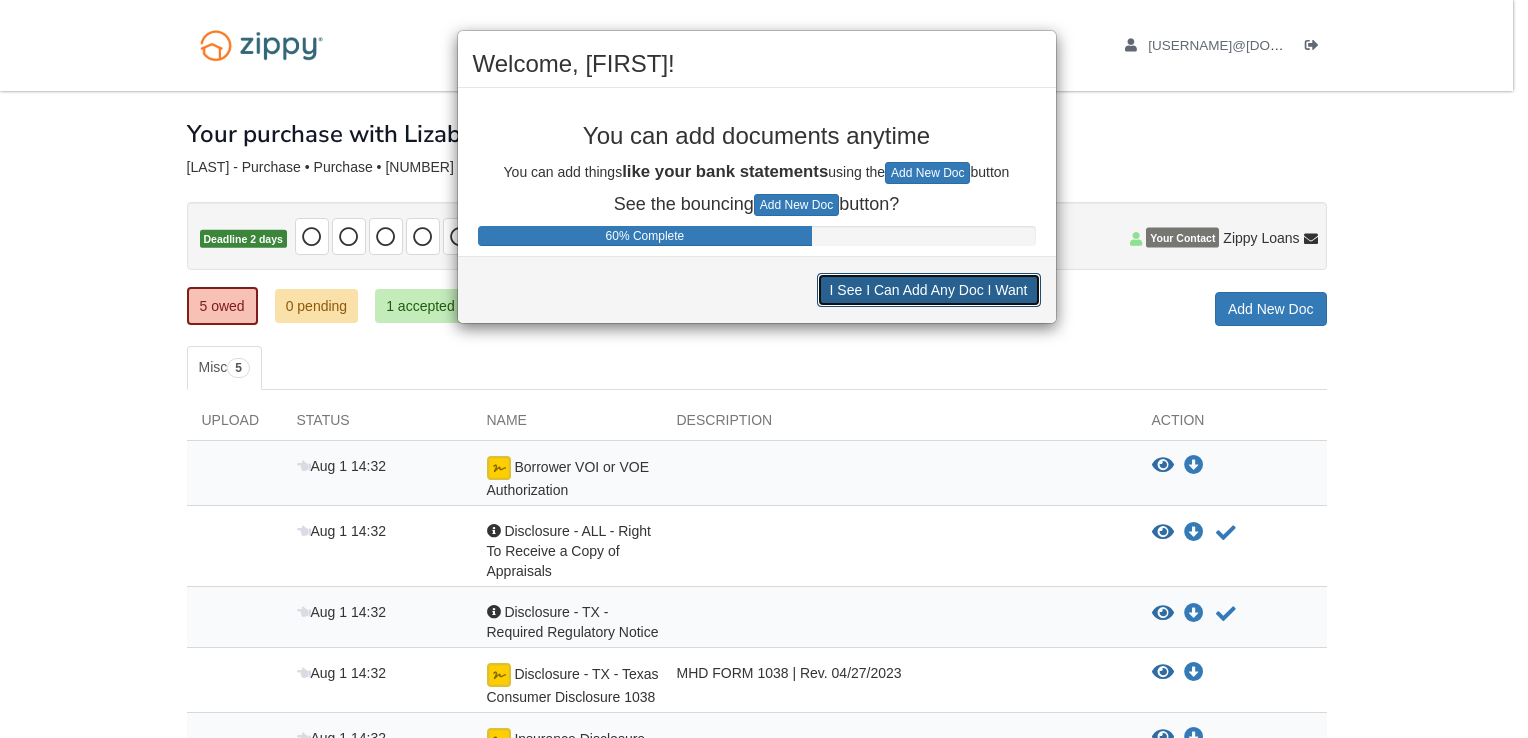 click on "I See I Can Add Any Doc I Want" at bounding box center (929, 290) 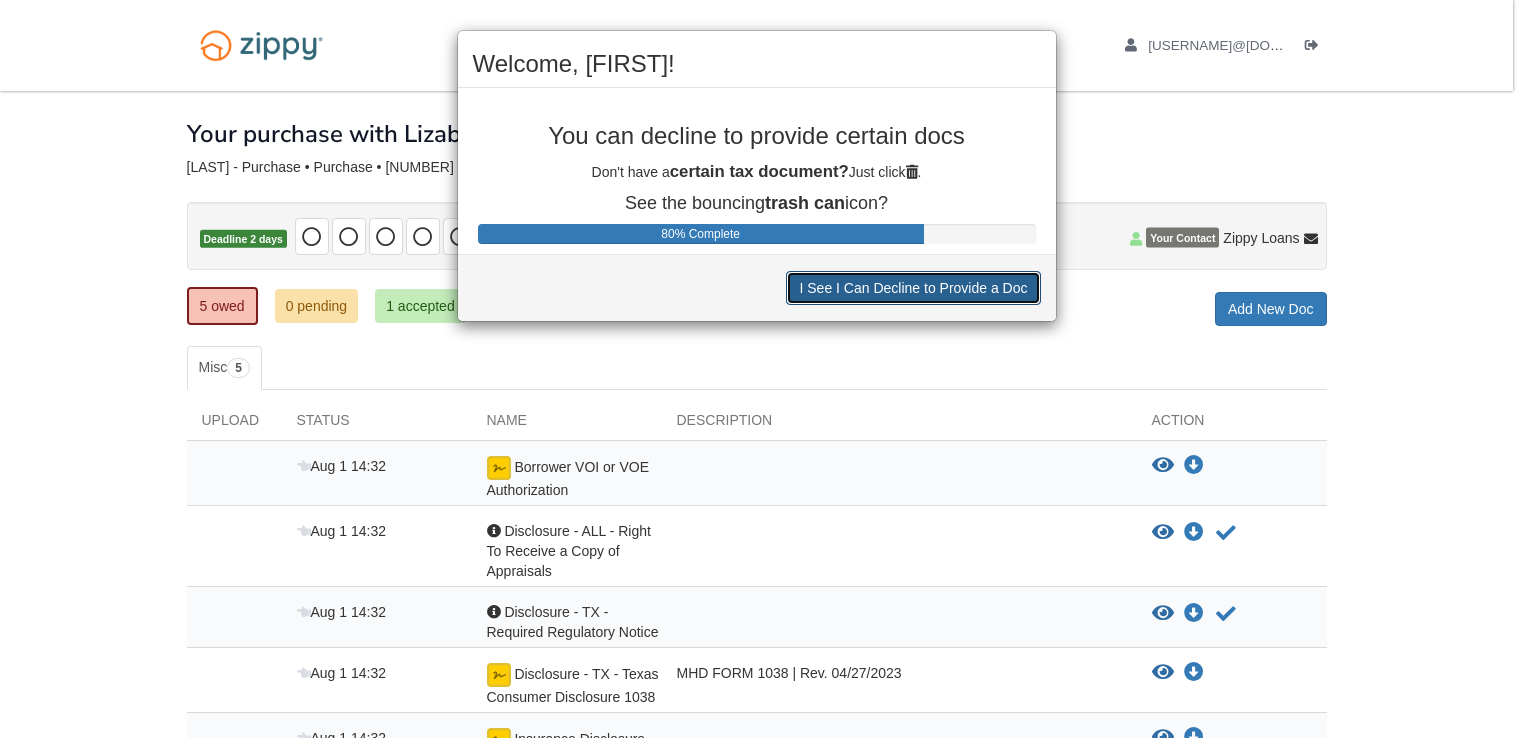 click on "I See I Can Decline to Provide a Doc" at bounding box center (913, 288) 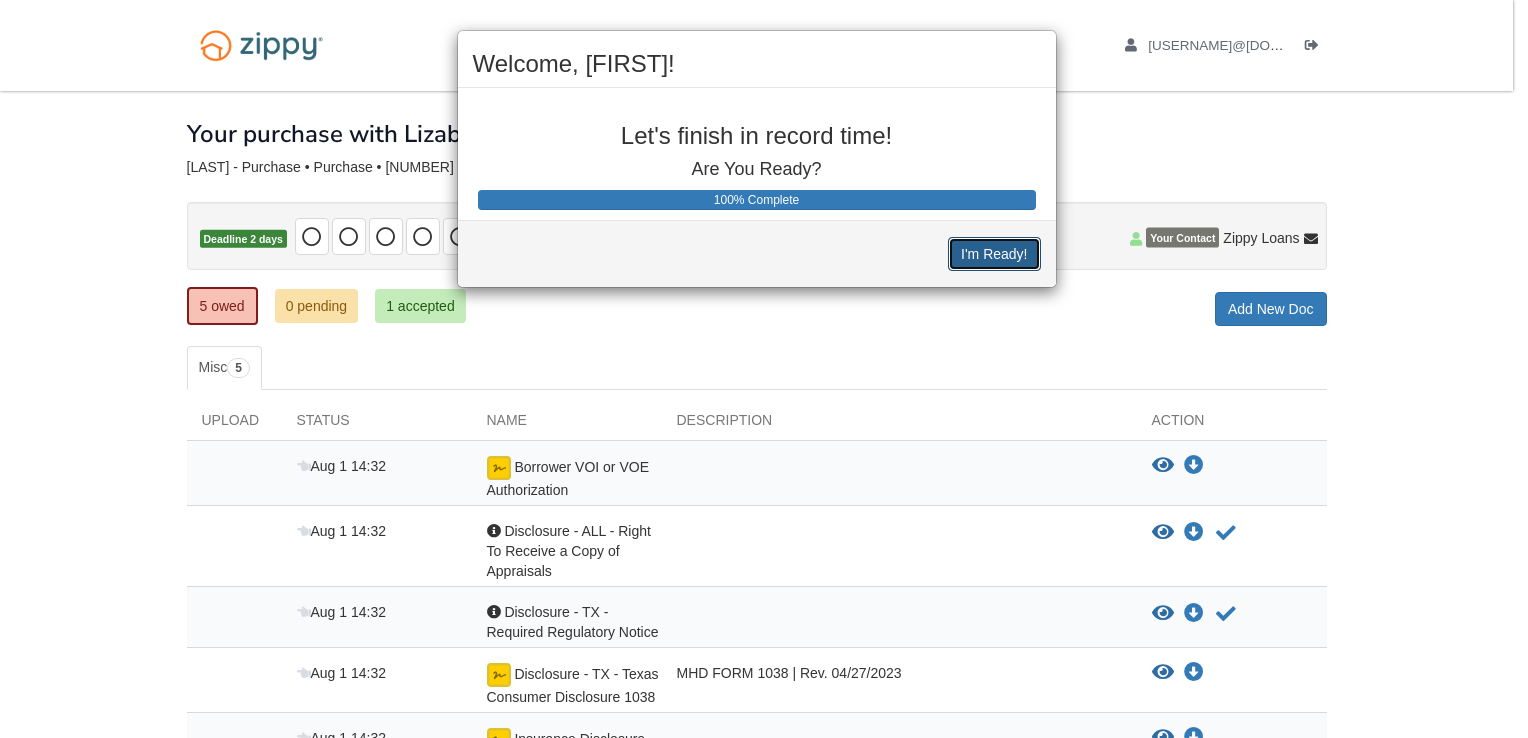 click on "I'm Ready!" at bounding box center (994, 254) 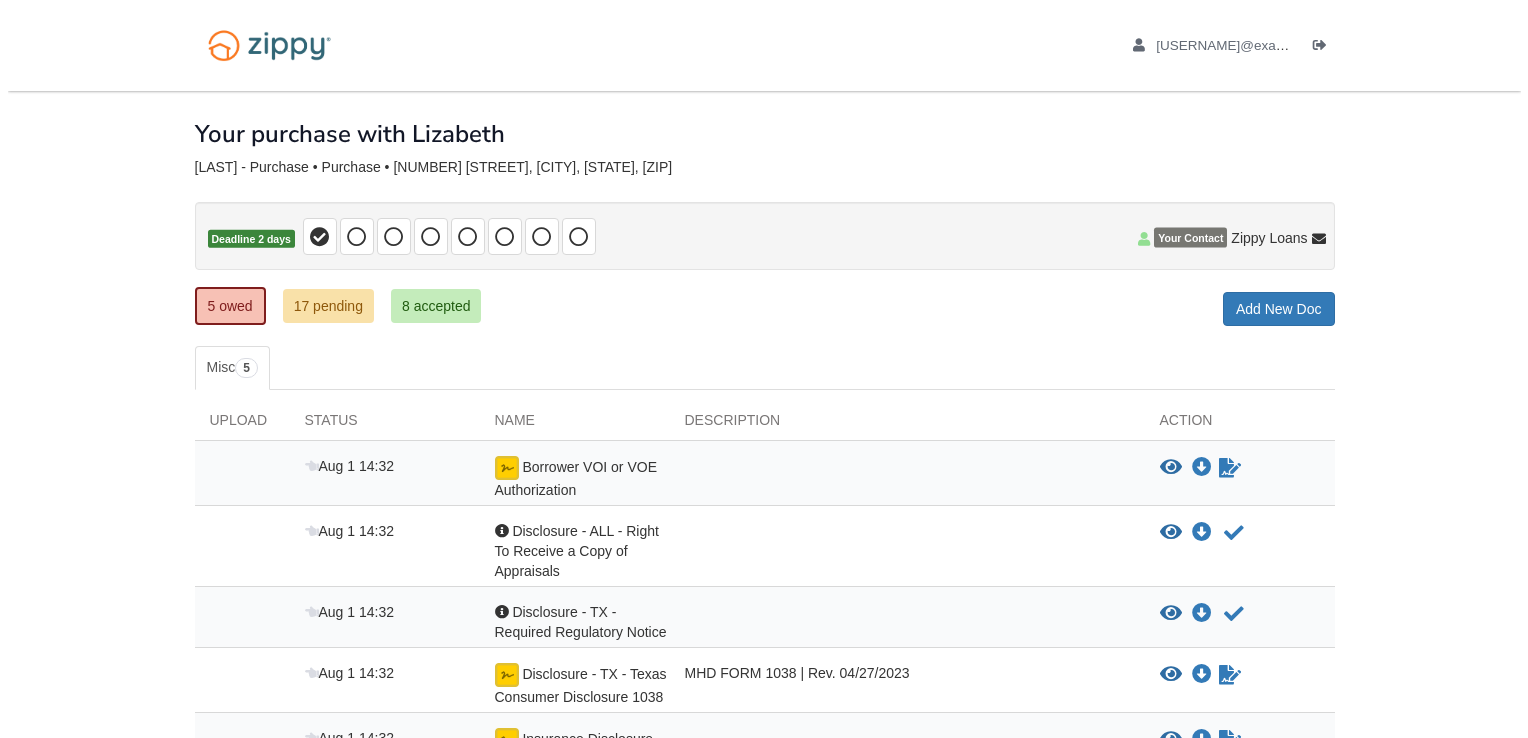 scroll, scrollTop: 0, scrollLeft: 0, axis: both 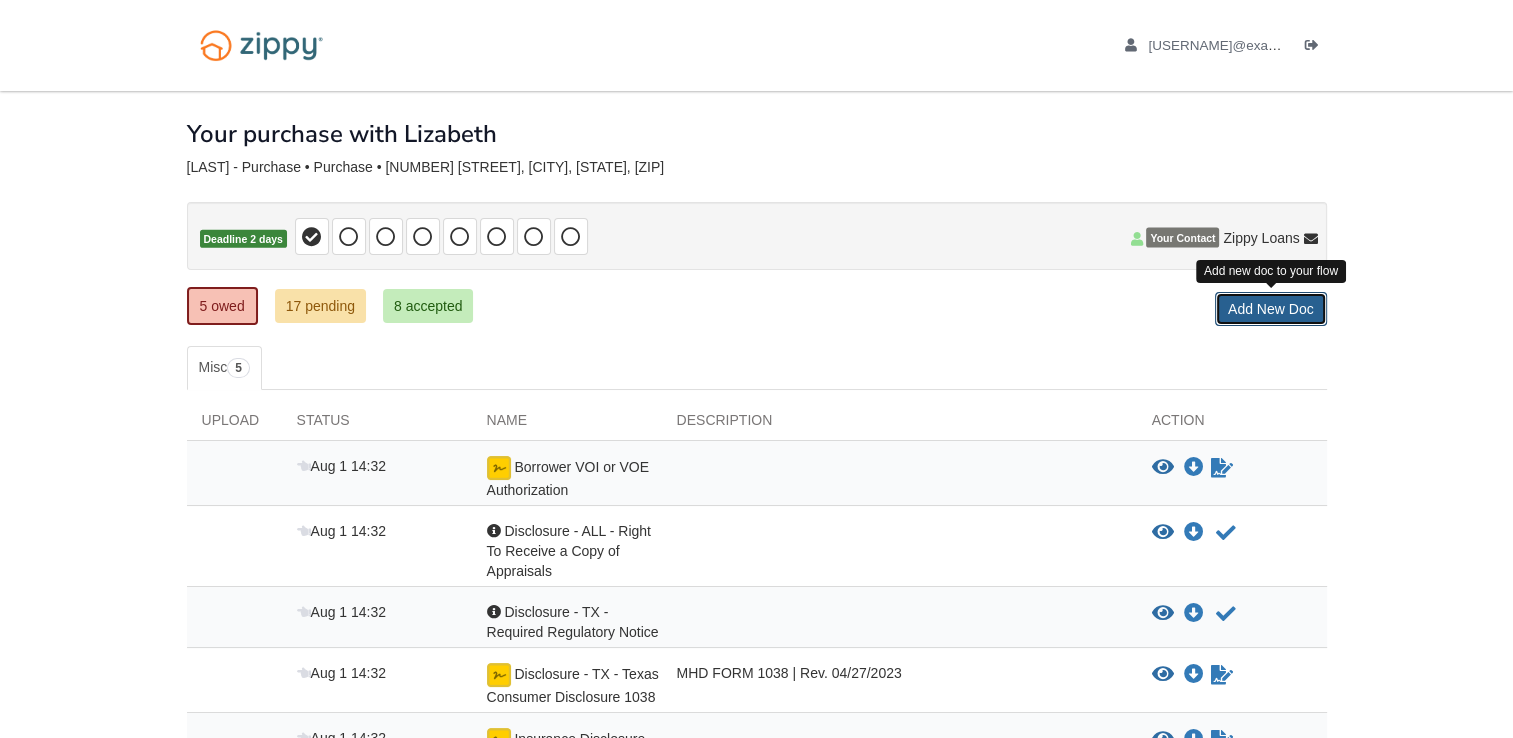 click on "Add New Doc" at bounding box center [1271, 309] 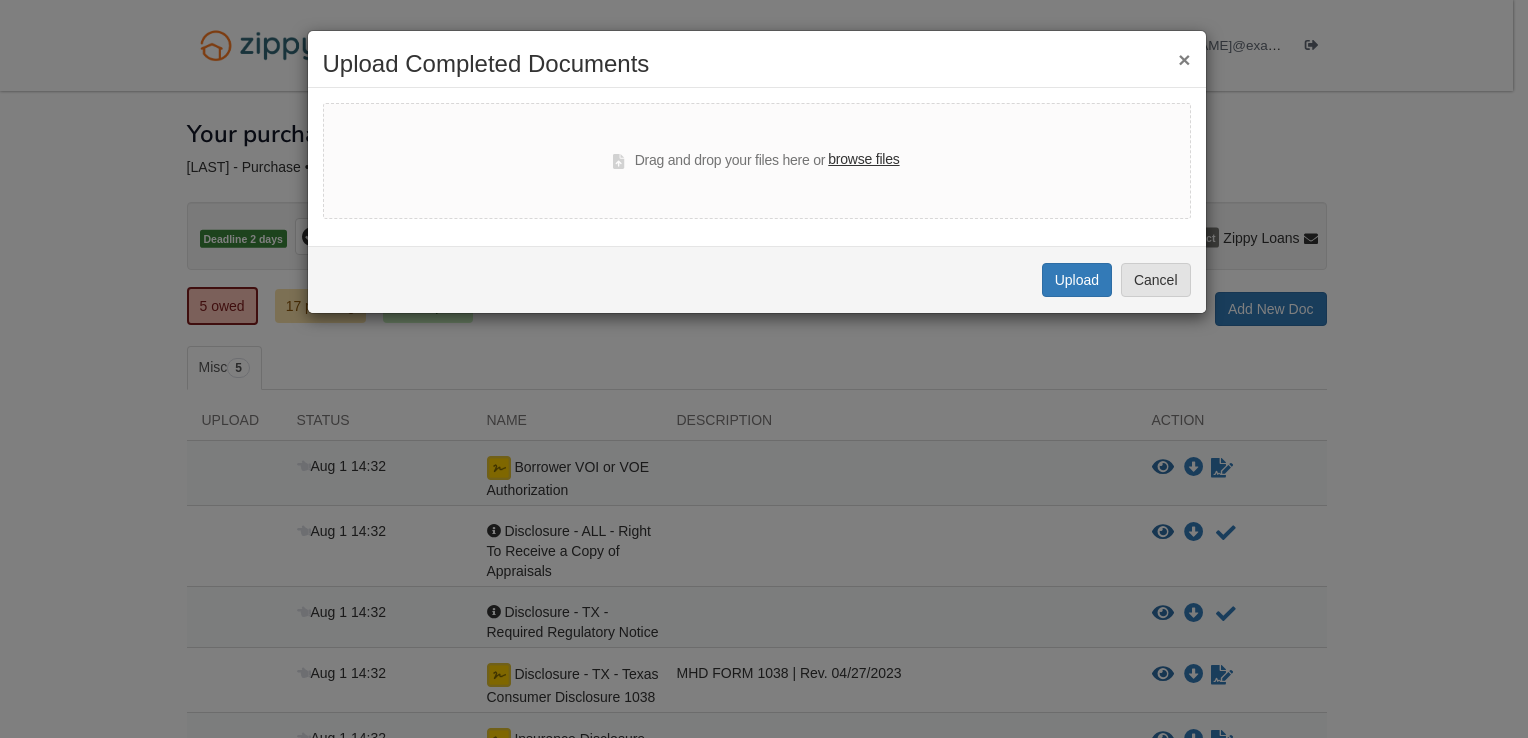 click on "browse files" at bounding box center (863, 160) 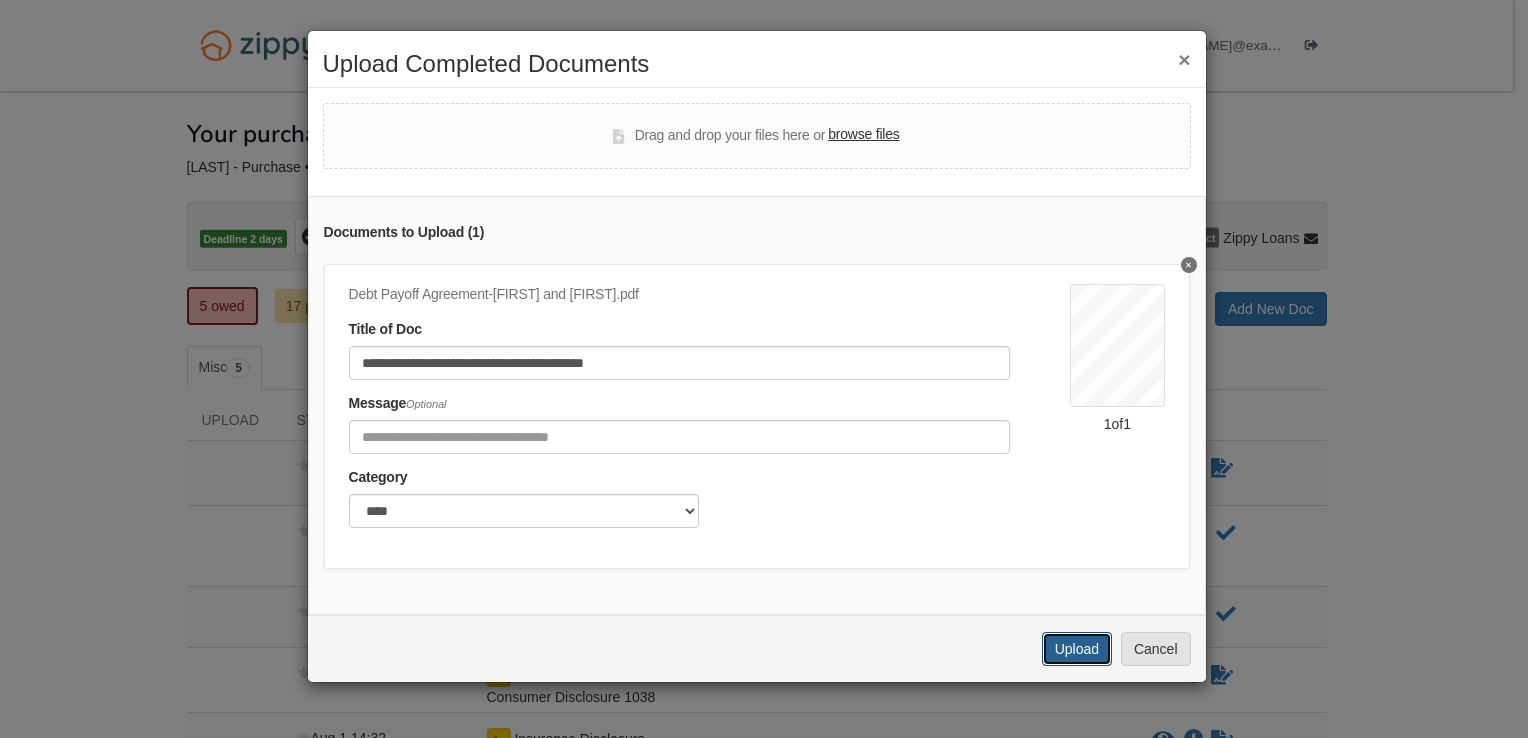 click on "Upload" at bounding box center [1077, 649] 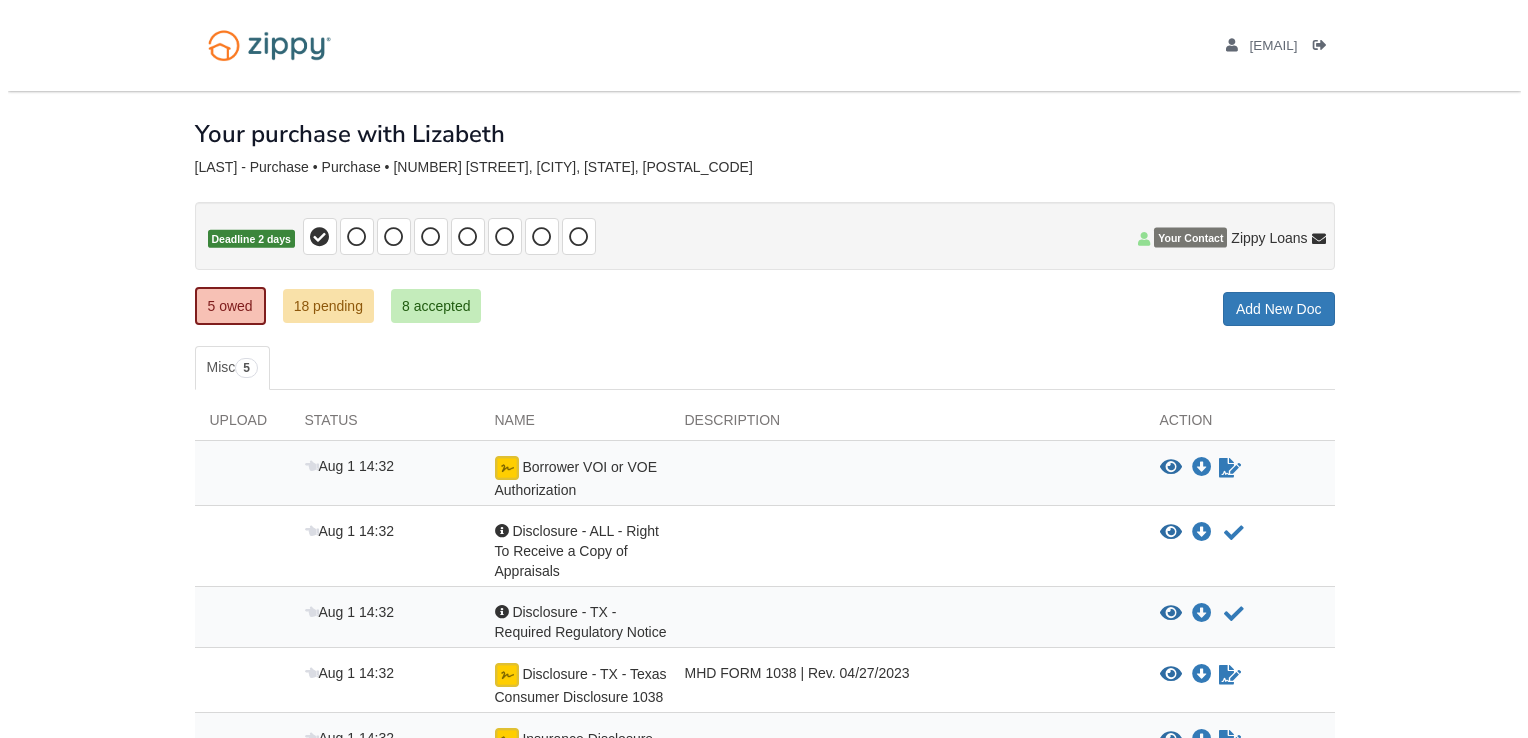 scroll, scrollTop: 0, scrollLeft: 0, axis: both 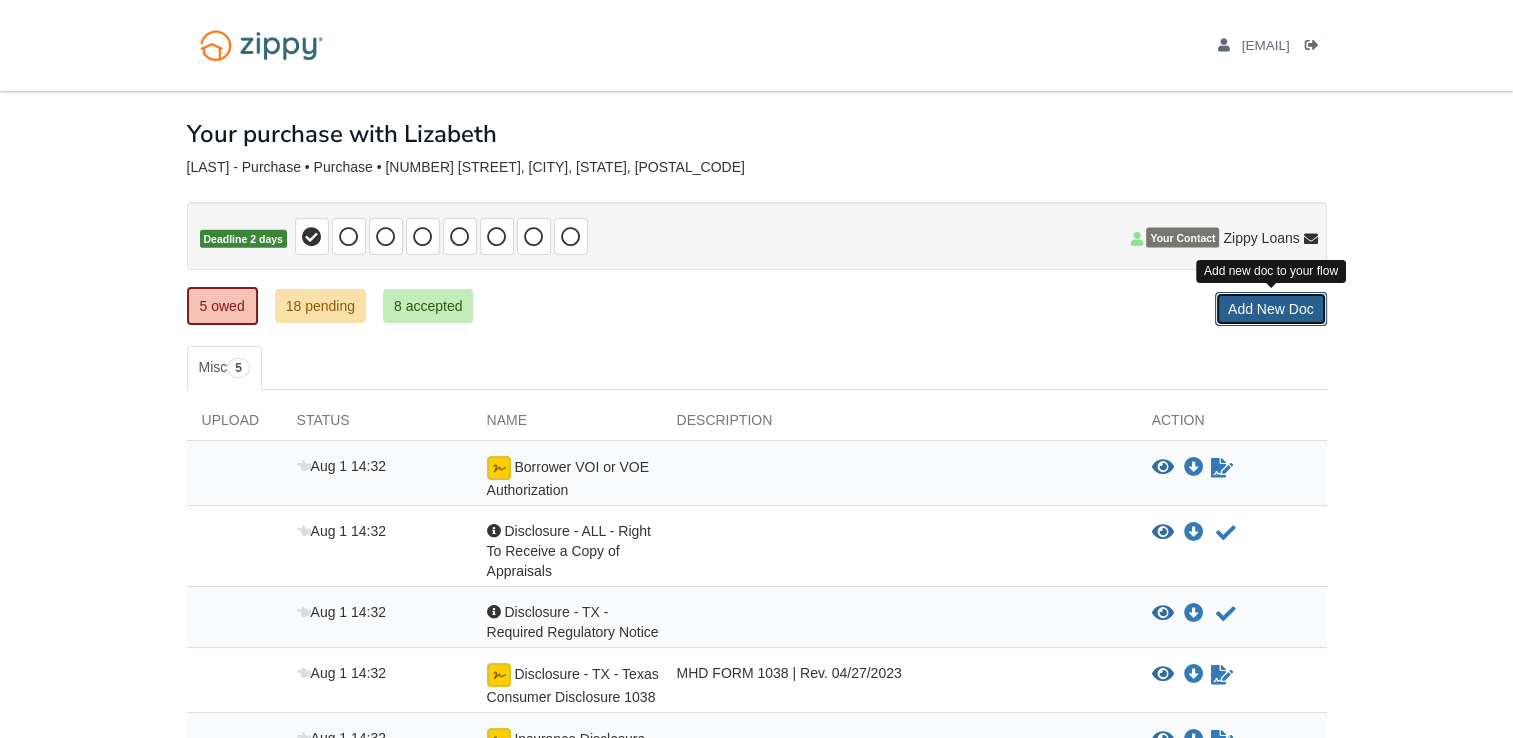 click on "Add New Doc" at bounding box center [1271, 309] 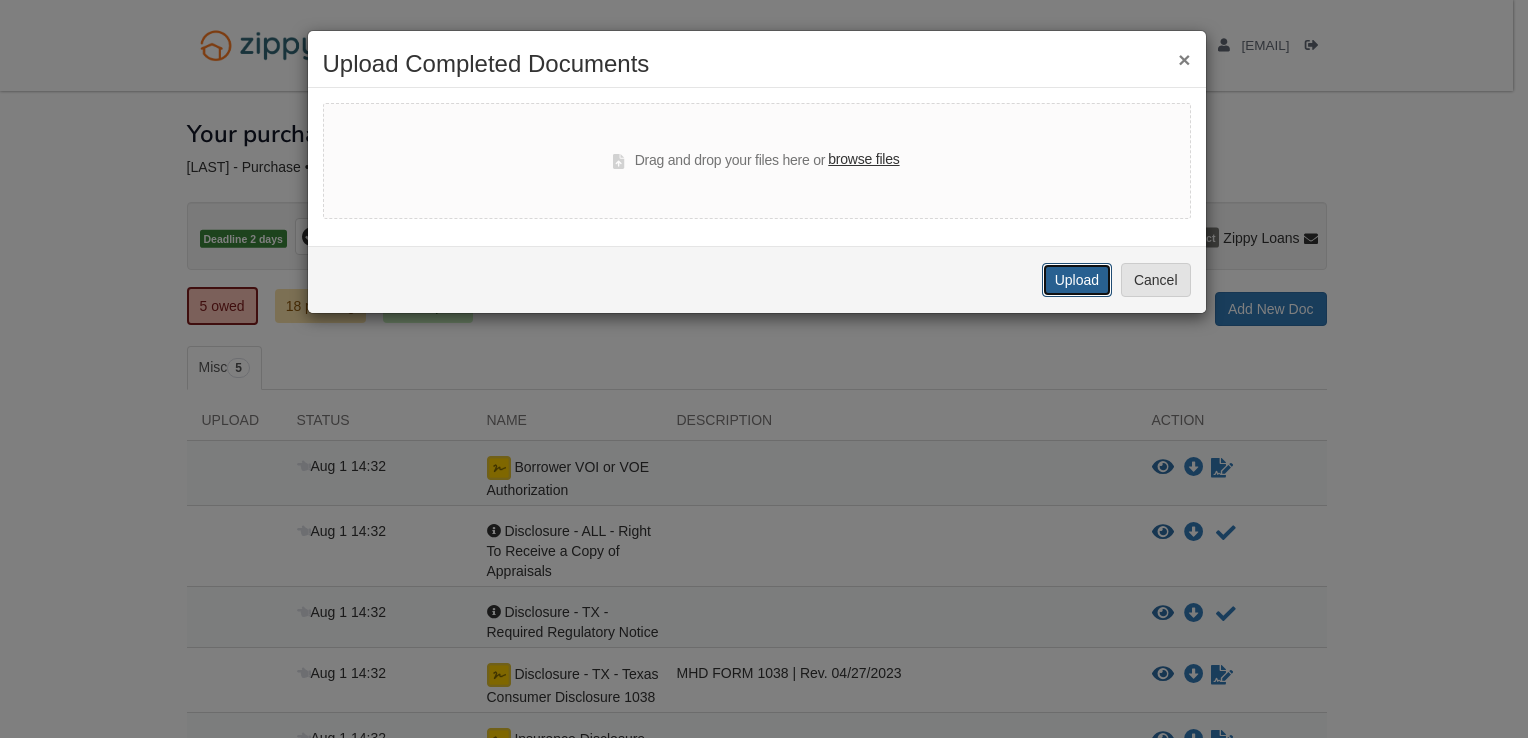 click on "Upload" at bounding box center (1077, 280) 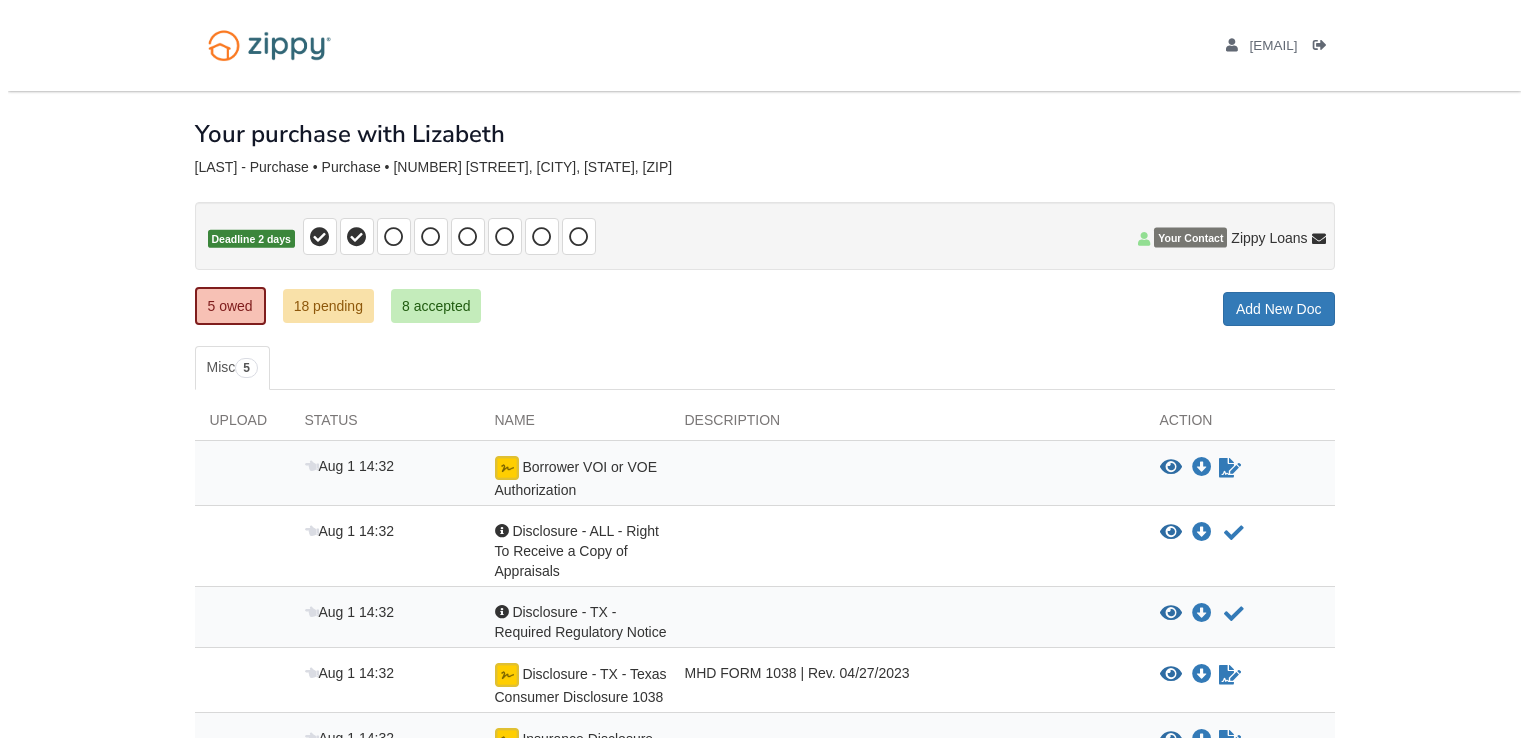 scroll, scrollTop: 0, scrollLeft: 0, axis: both 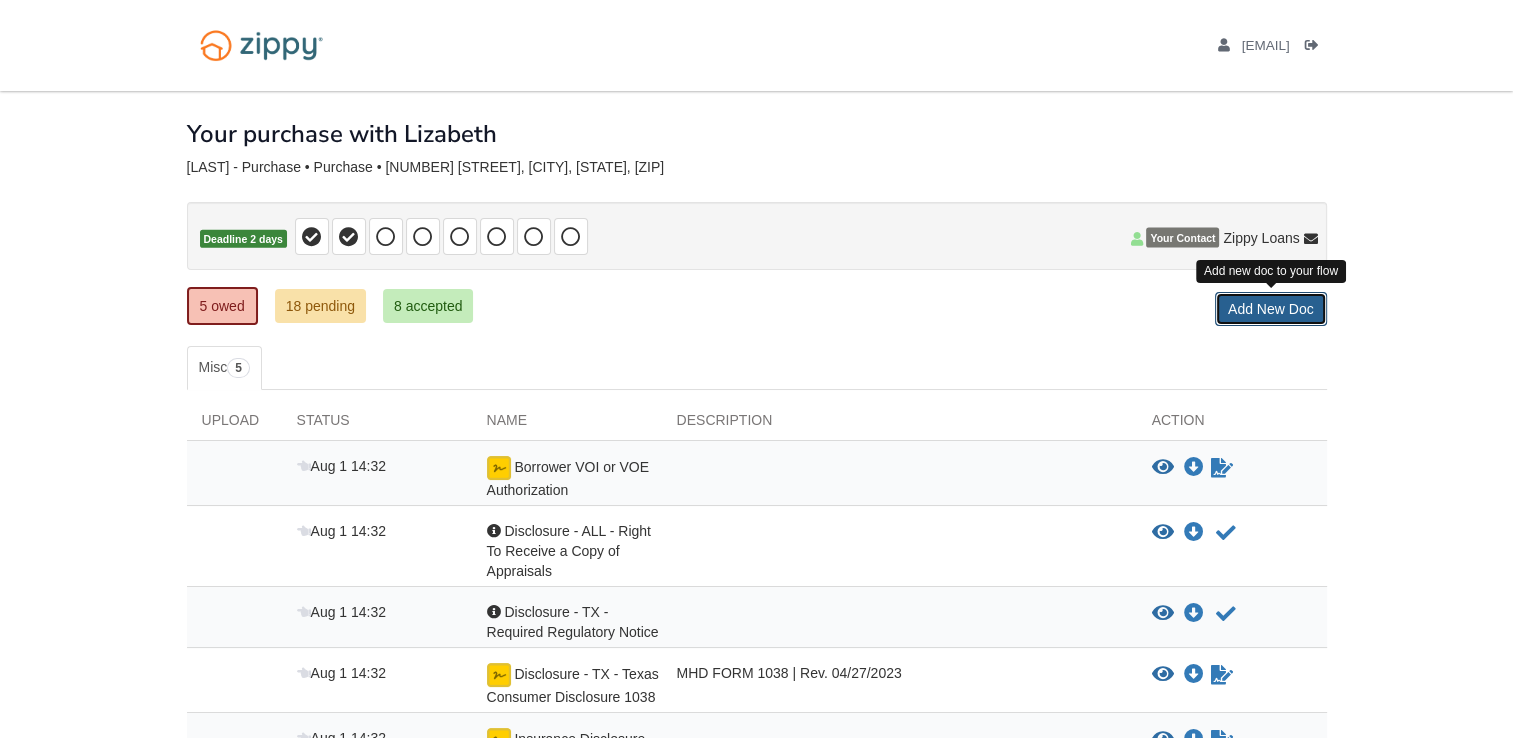 click on "Add New Doc" at bounding box center (1271, 309) 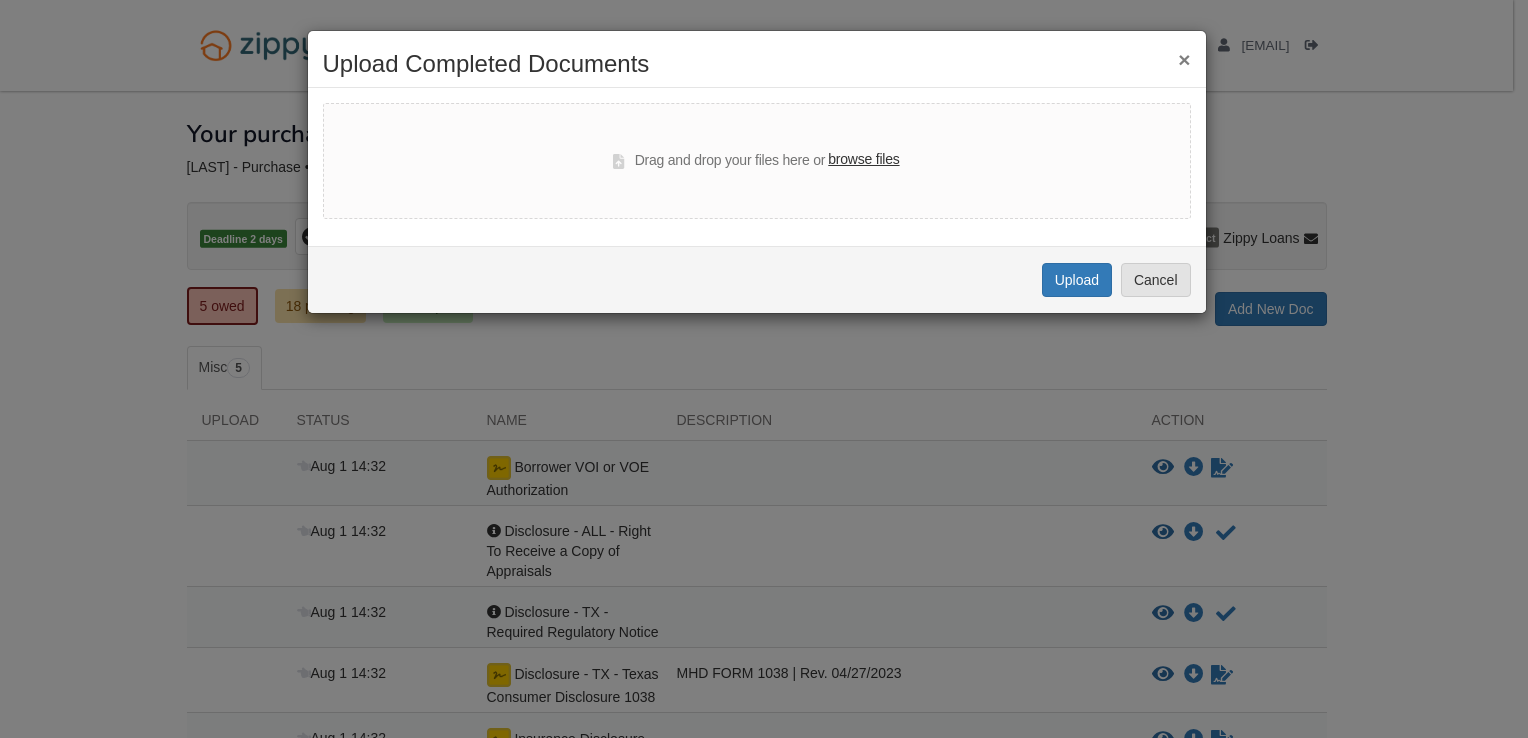 click on "browse files" at bounding box center (863, 160) 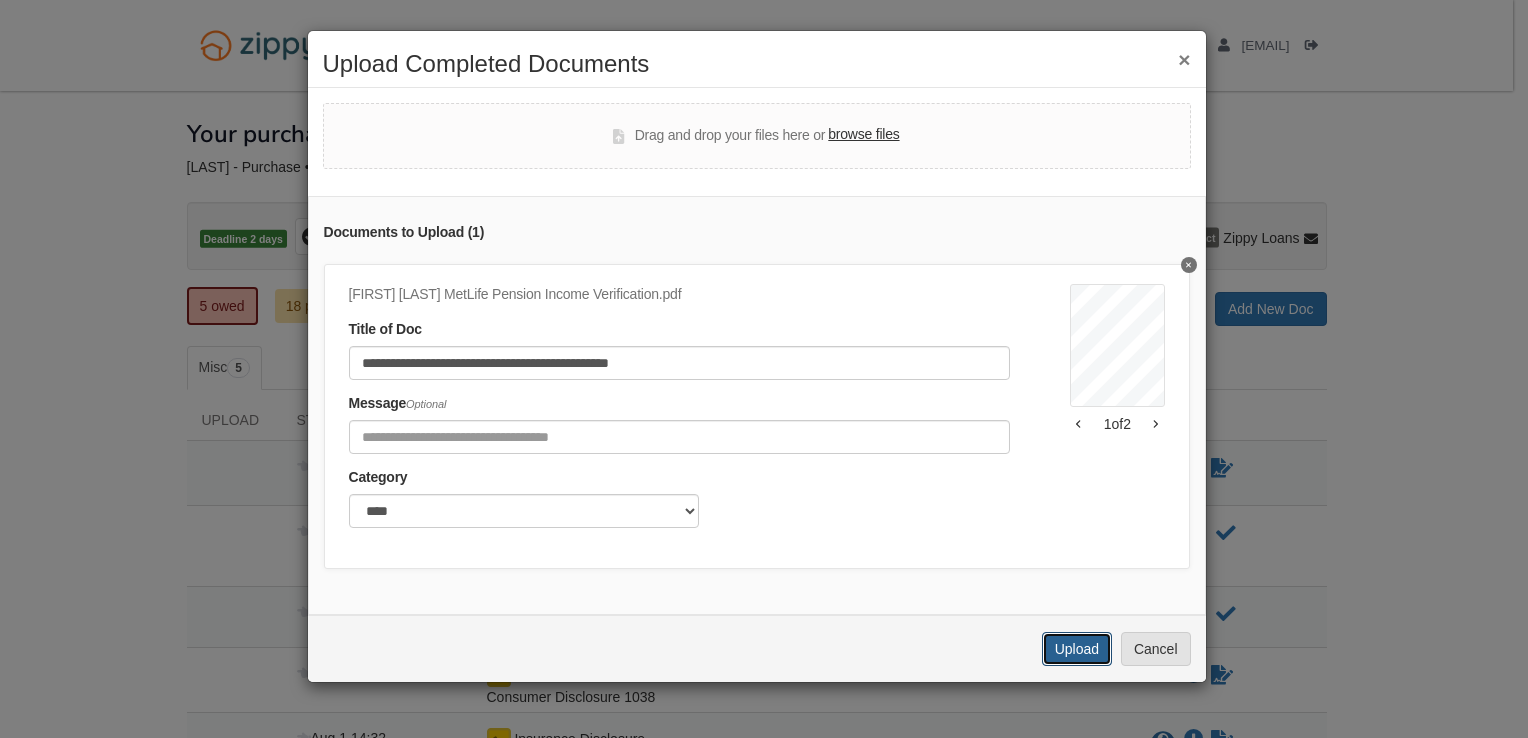 click on "Upload" at bounding box center (1077, 649) 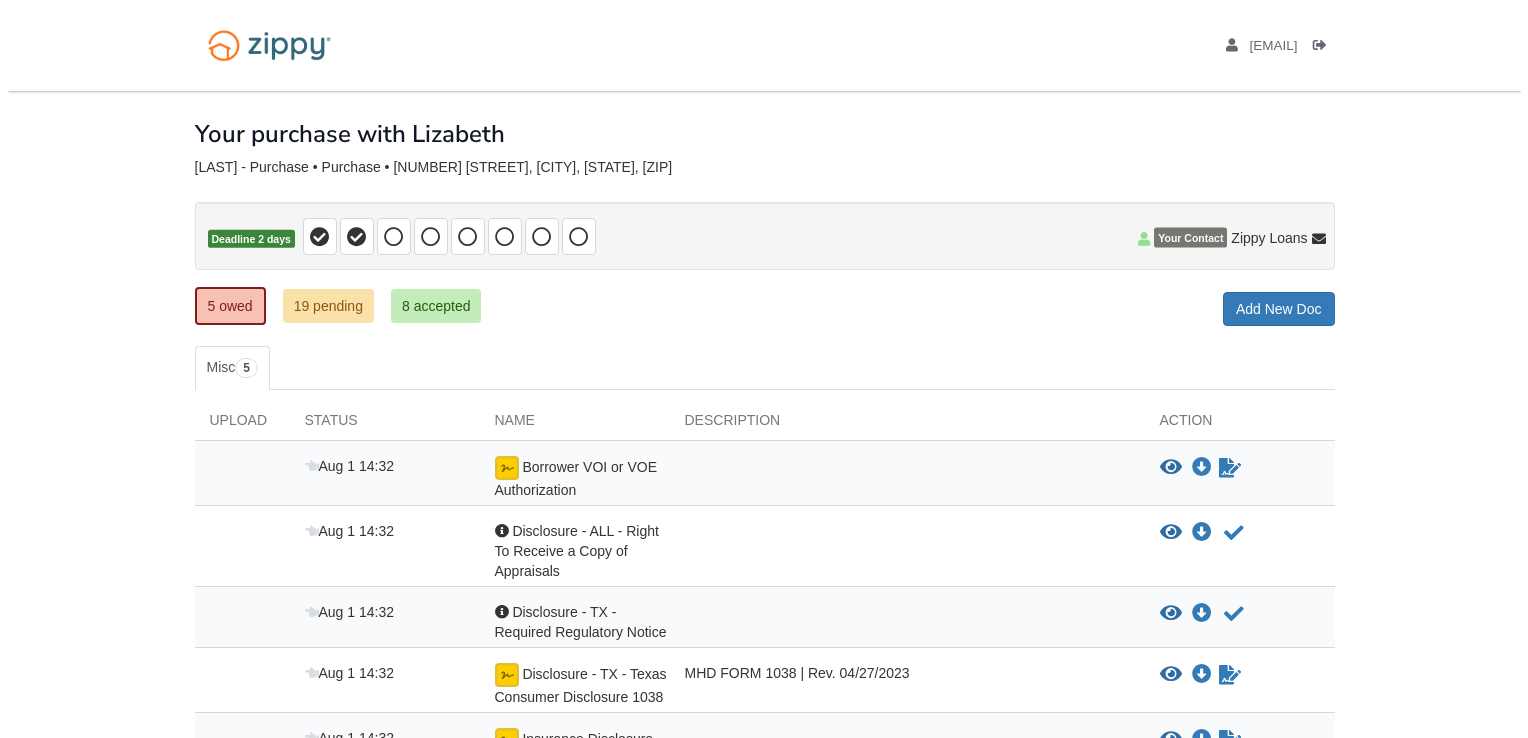 scroll, scrollTop: 0, scrollLeft: 0, axis: both 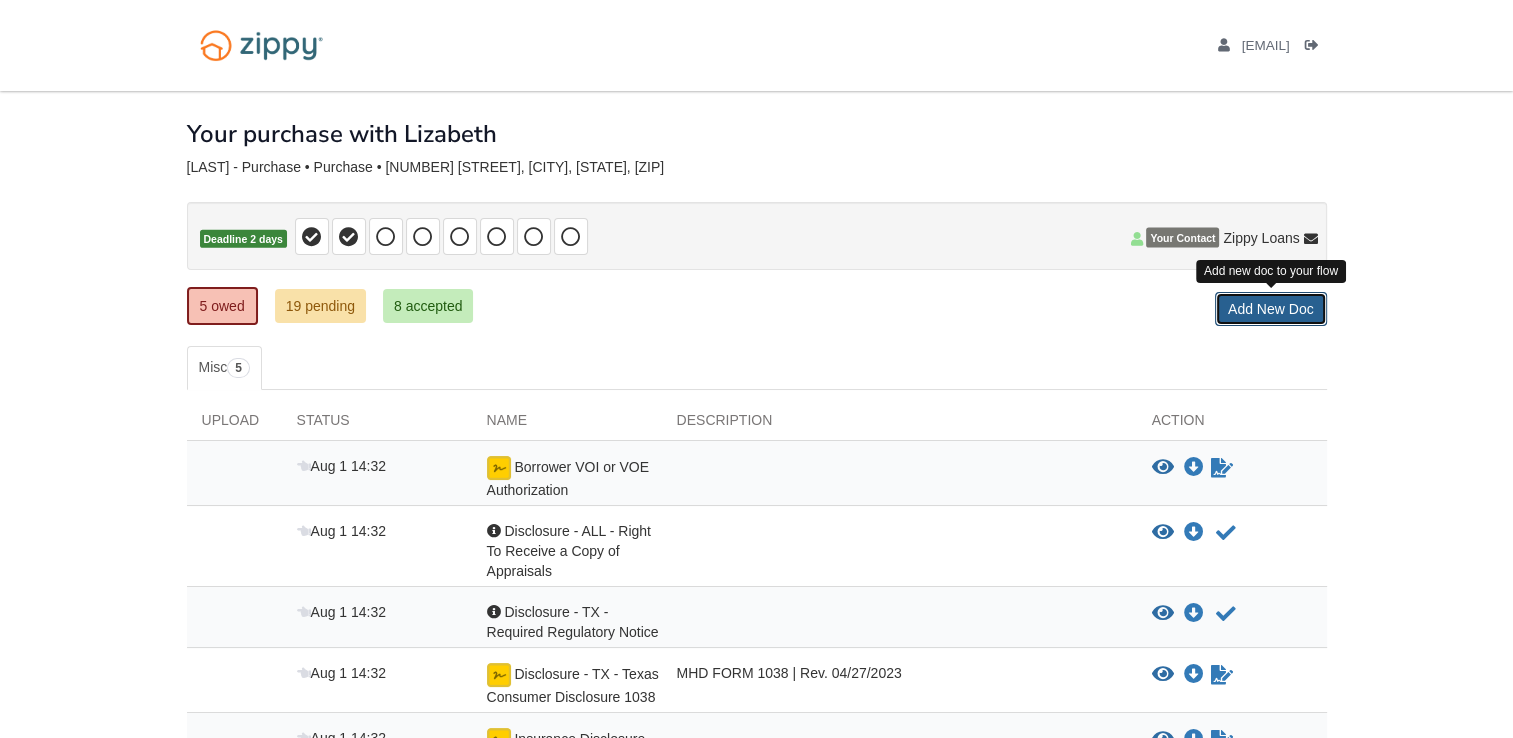 click on "Add New Doc" at bounding box center (1271, 309) 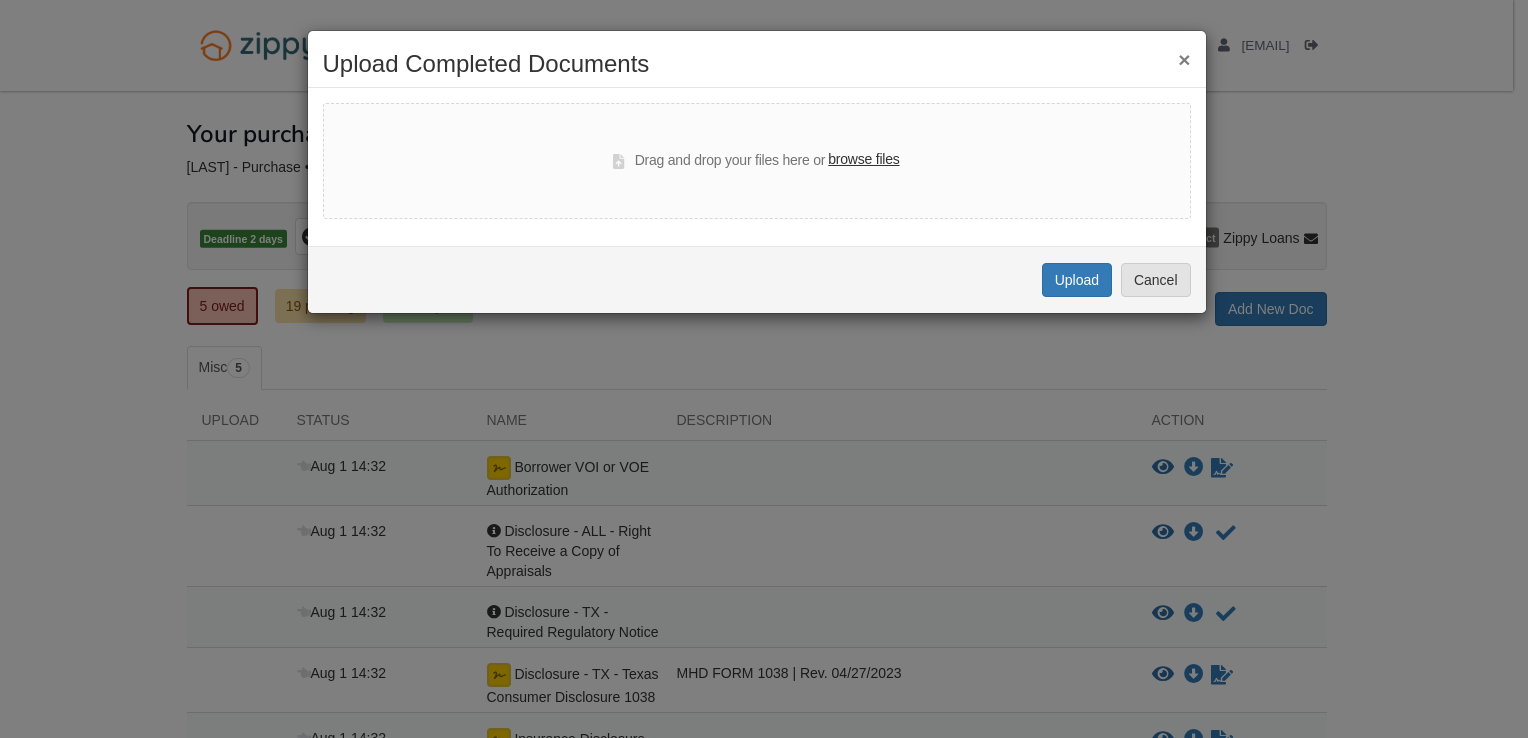 click on "browse files" at bounding box center [863, 160] 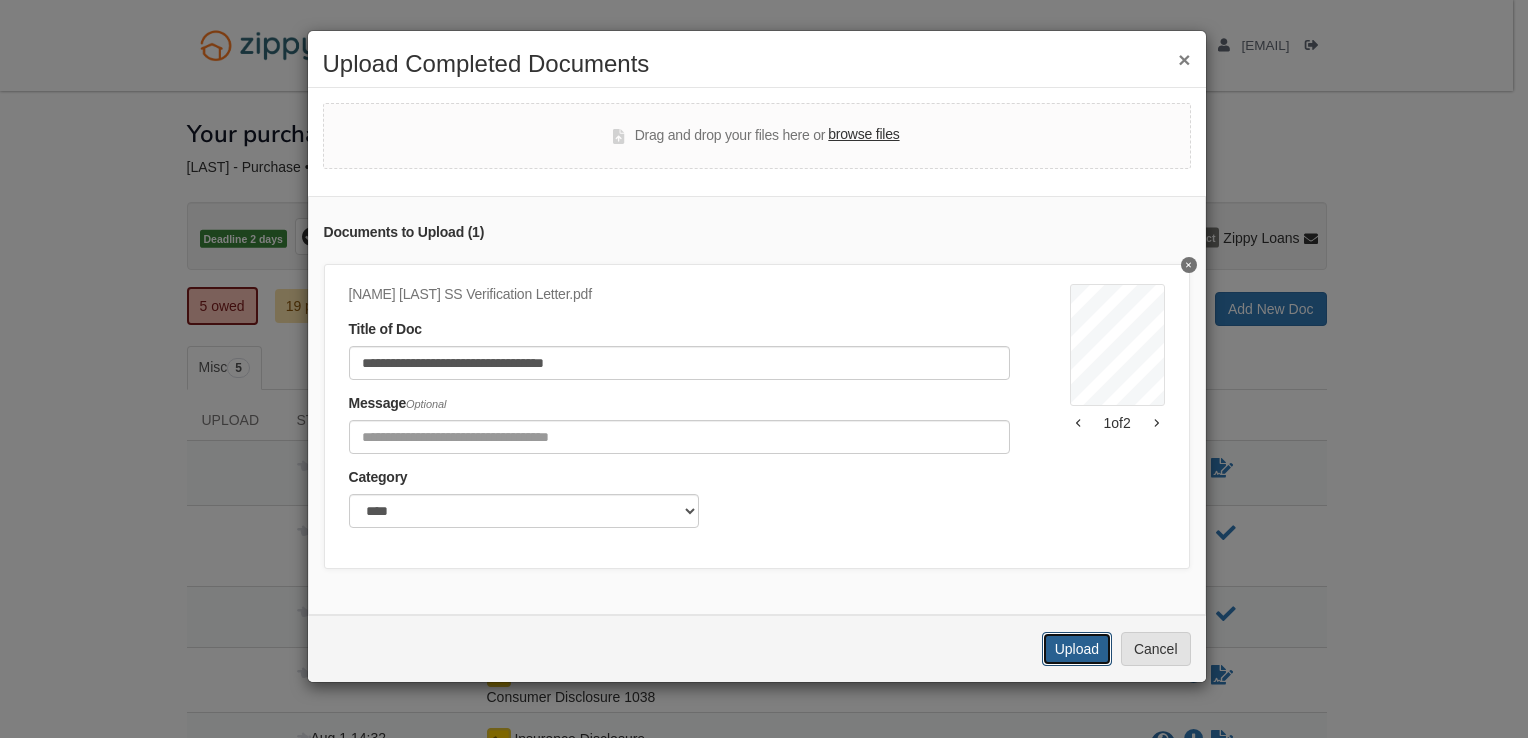 click on "Upload" at bounding box center [1077, 649] 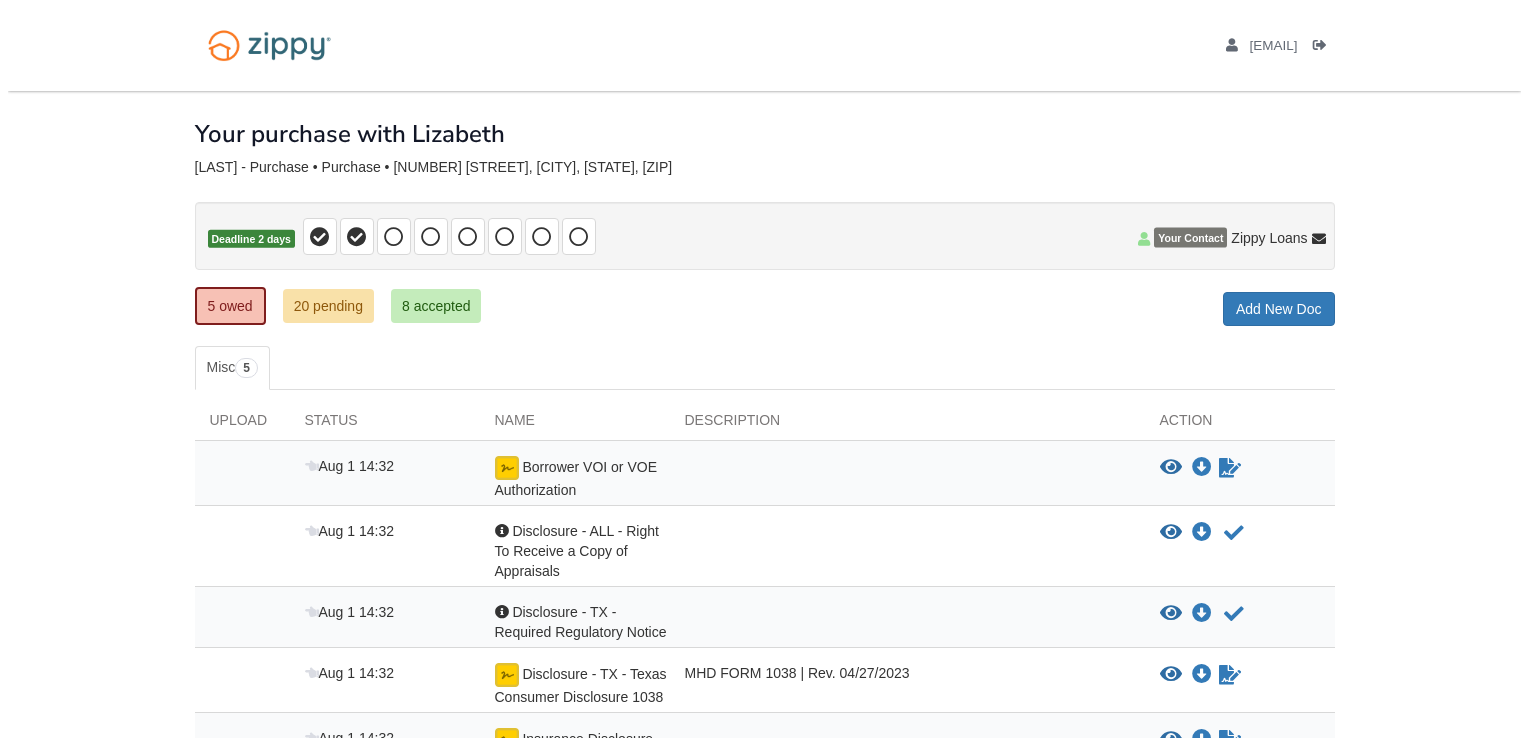 scroll, scrollTop: 0, scrollLeft: 0, axis: both 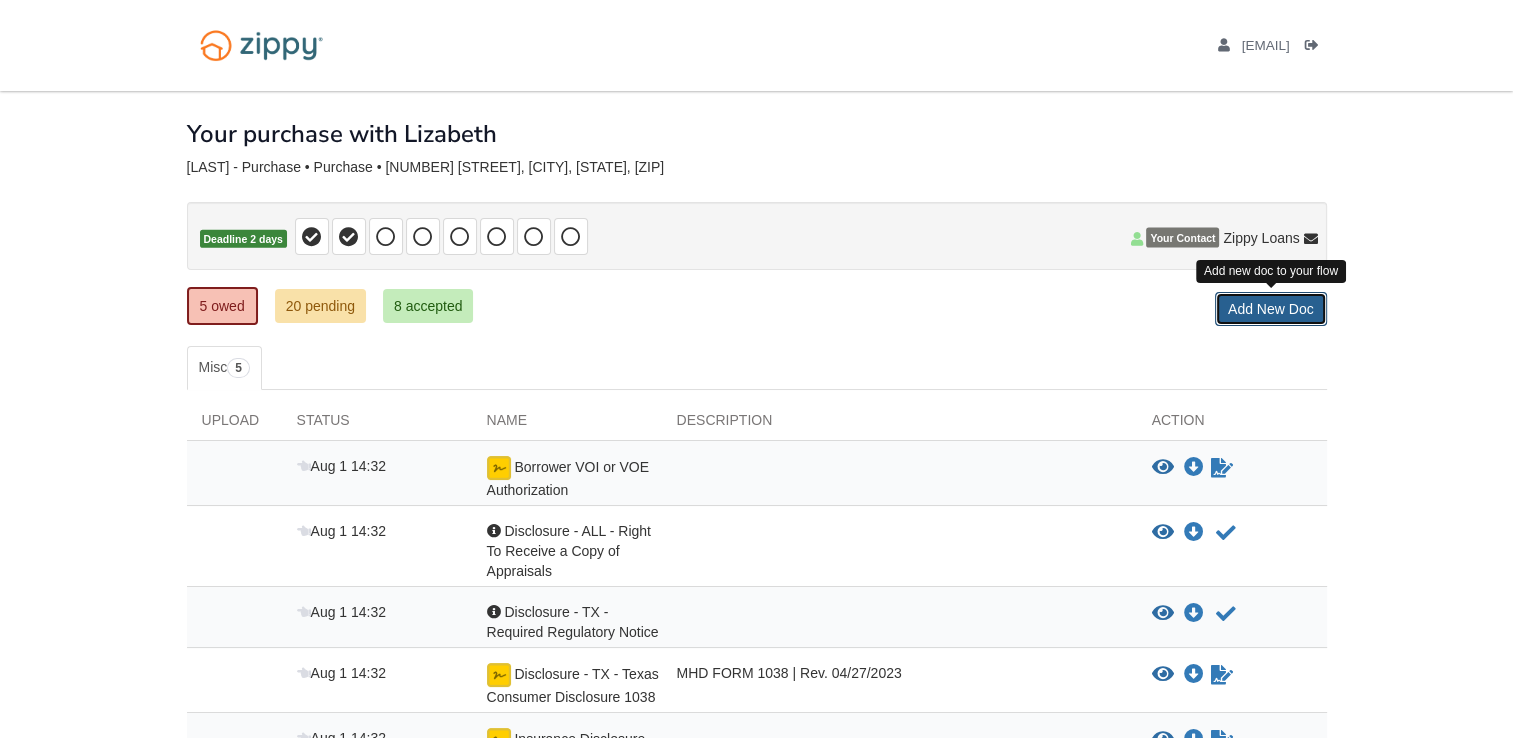 click on "Add New Doc" at bounding box center (1271, 309) 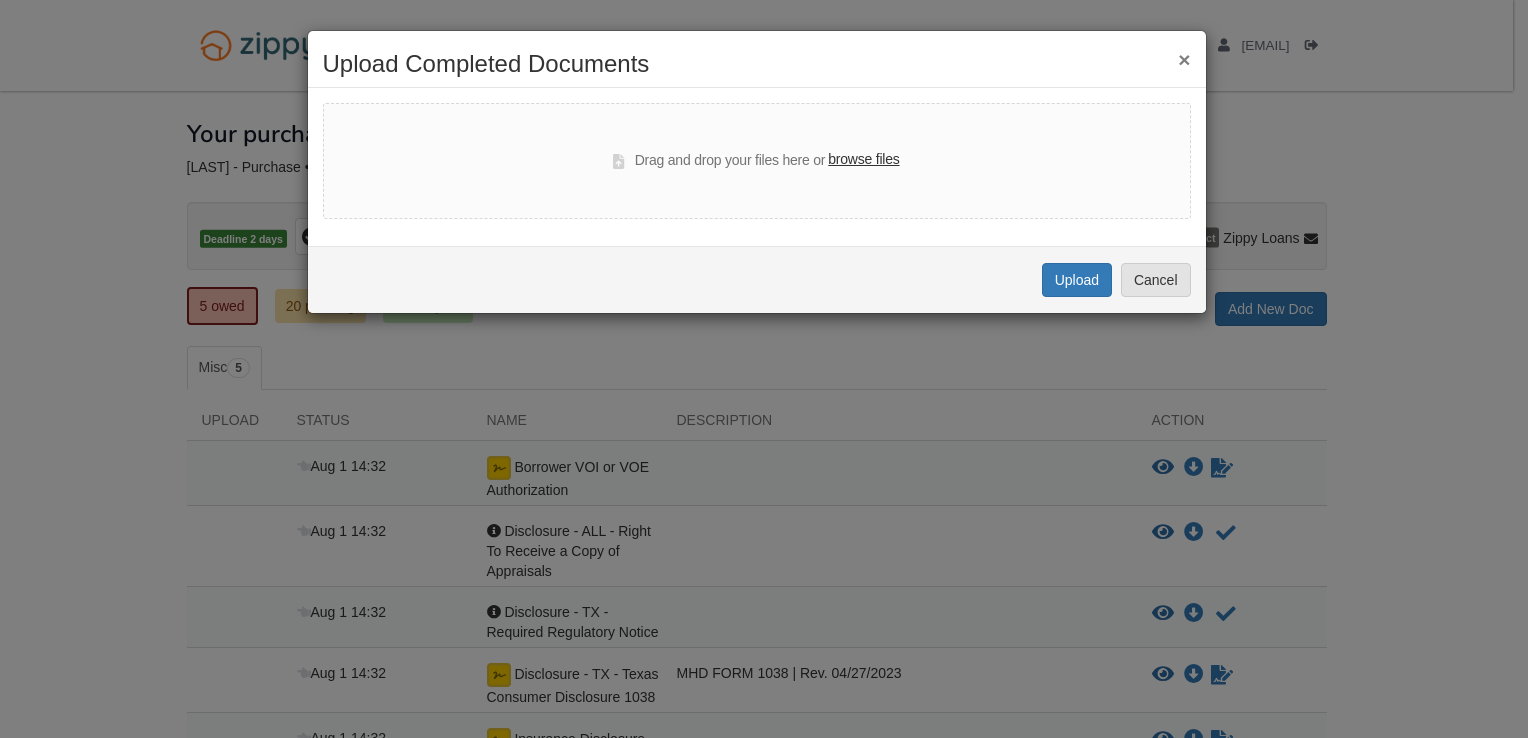 click on "browse files" at bounding box center (863, 160) 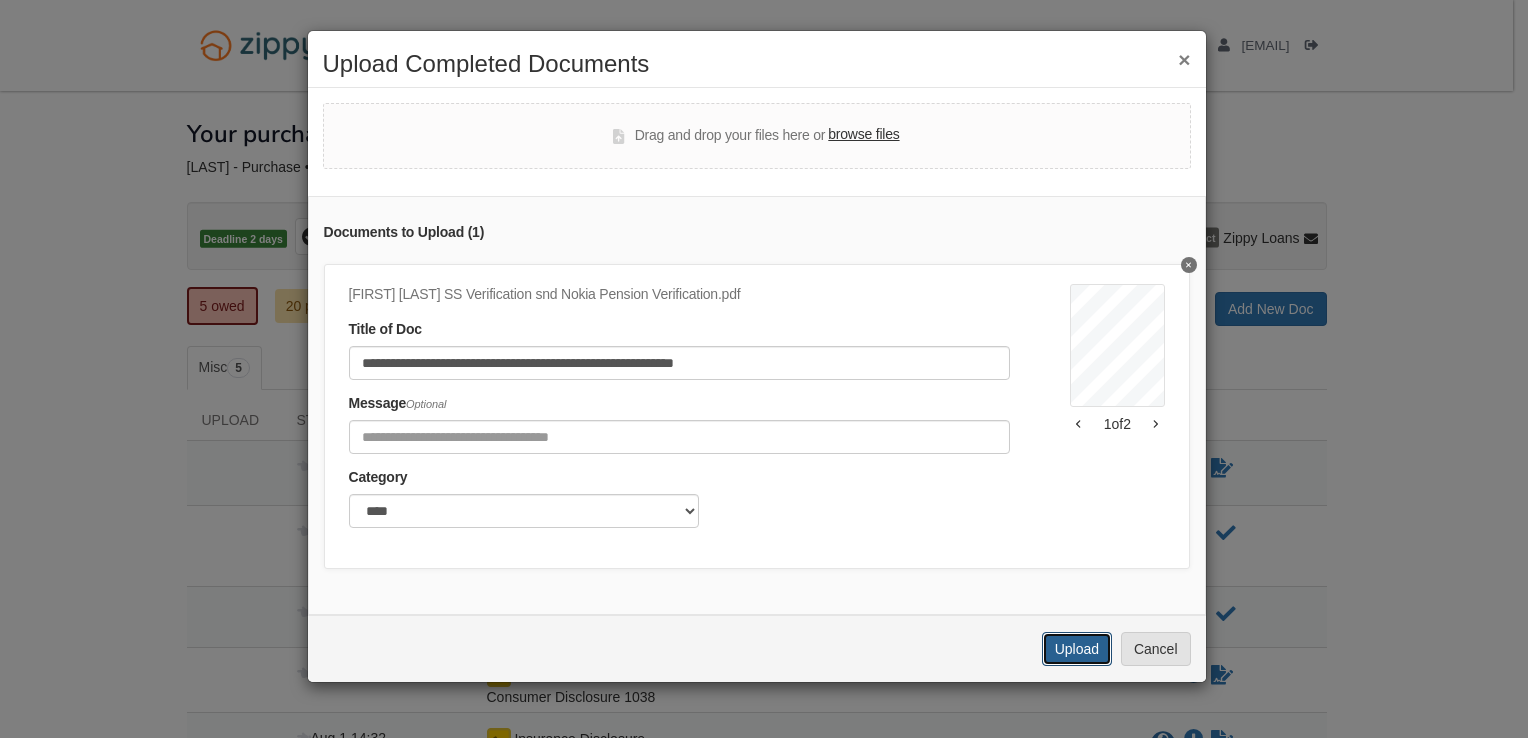 click on "Upload" at bounding box center [1077, 649] 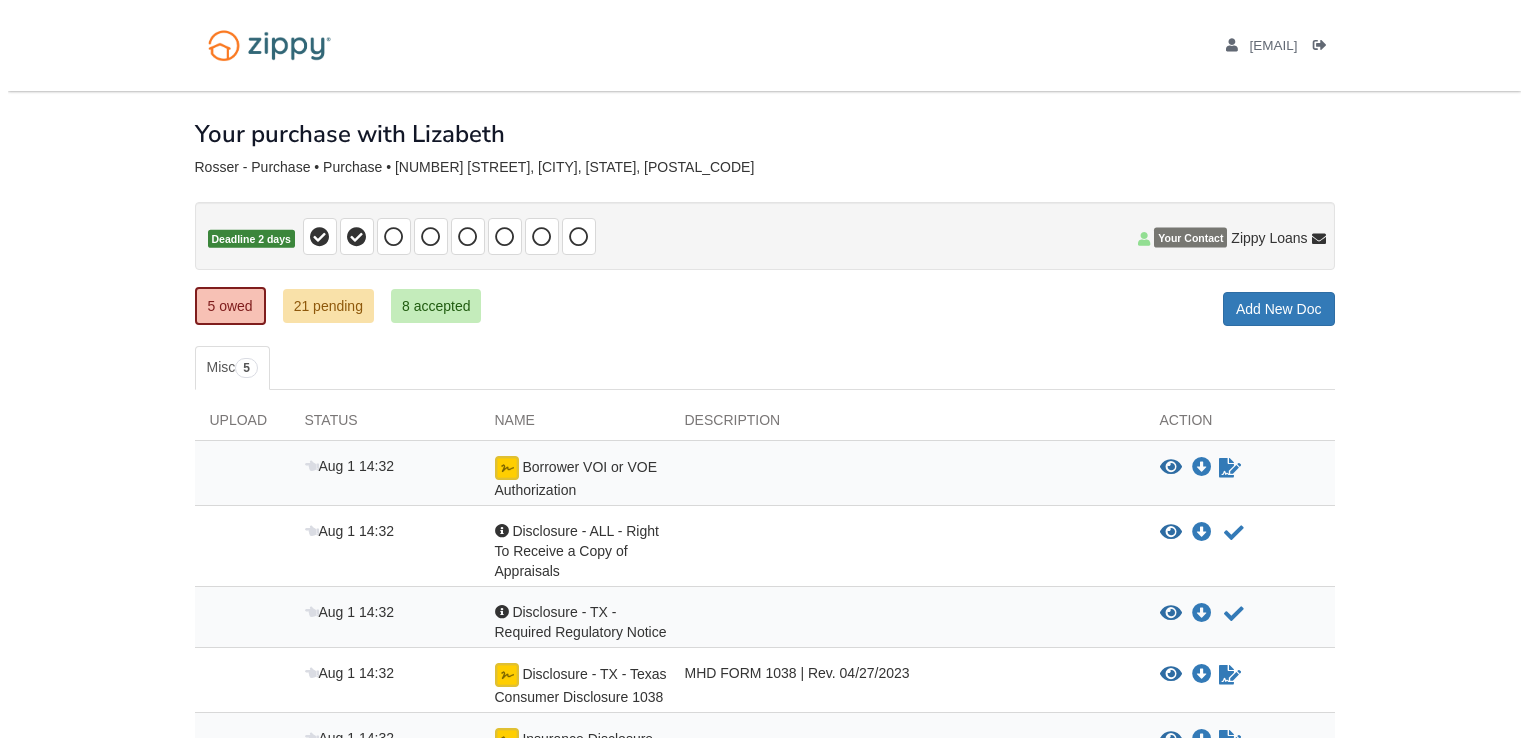 scroll, scrollTop: 0, scrollLeft: 0, axis: both 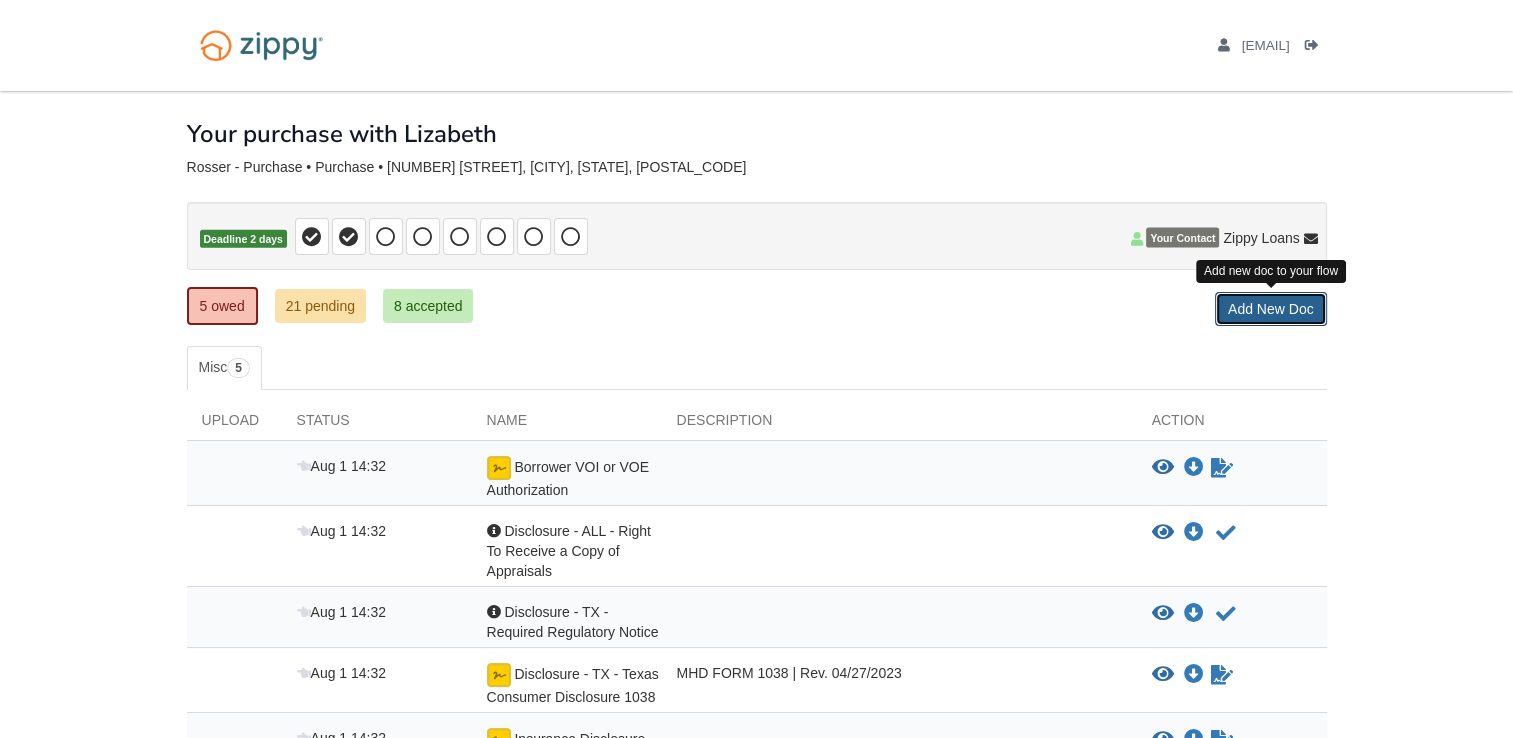 click on "Add New Doc" at bounding box center (1271, 309) 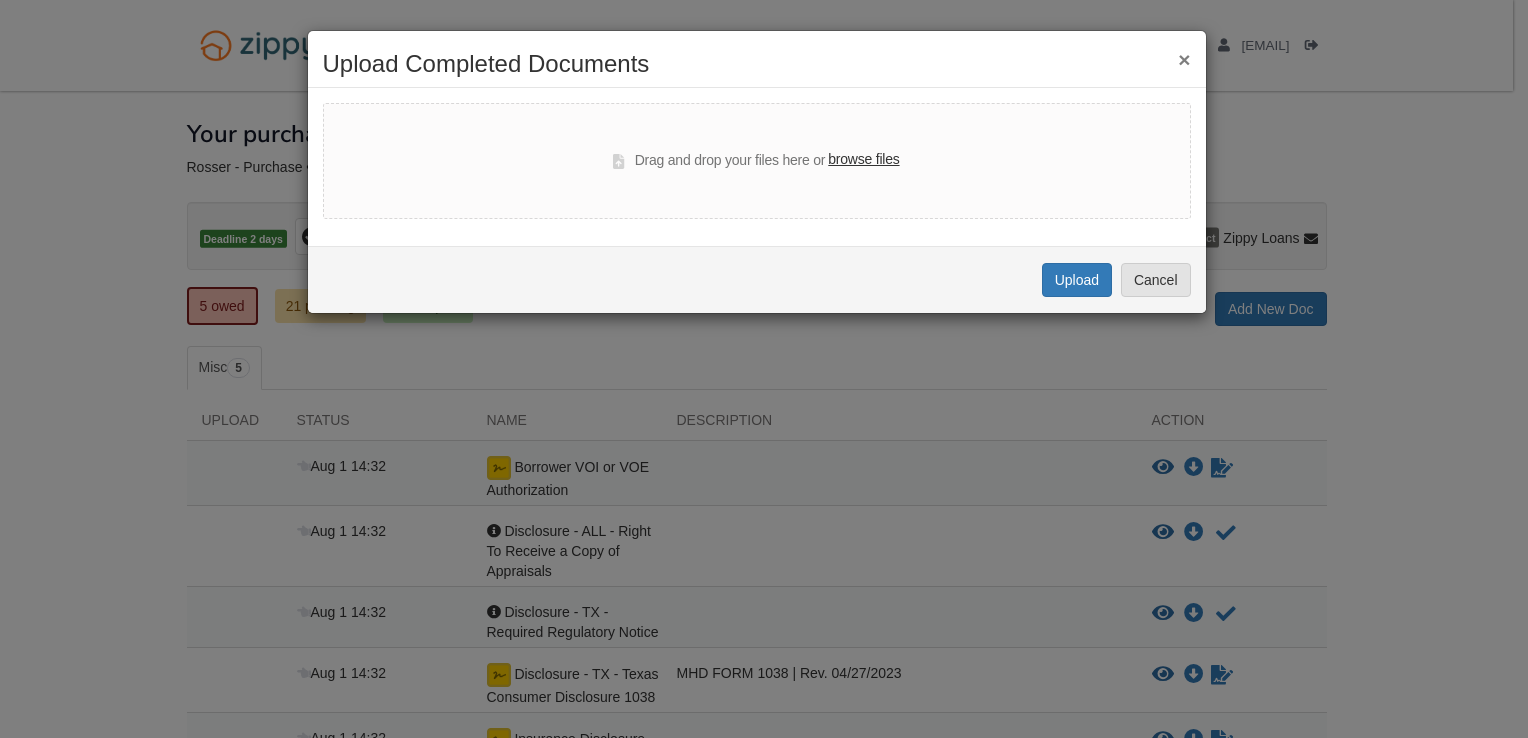 click on "browse files" at bounding box center (863, 160) 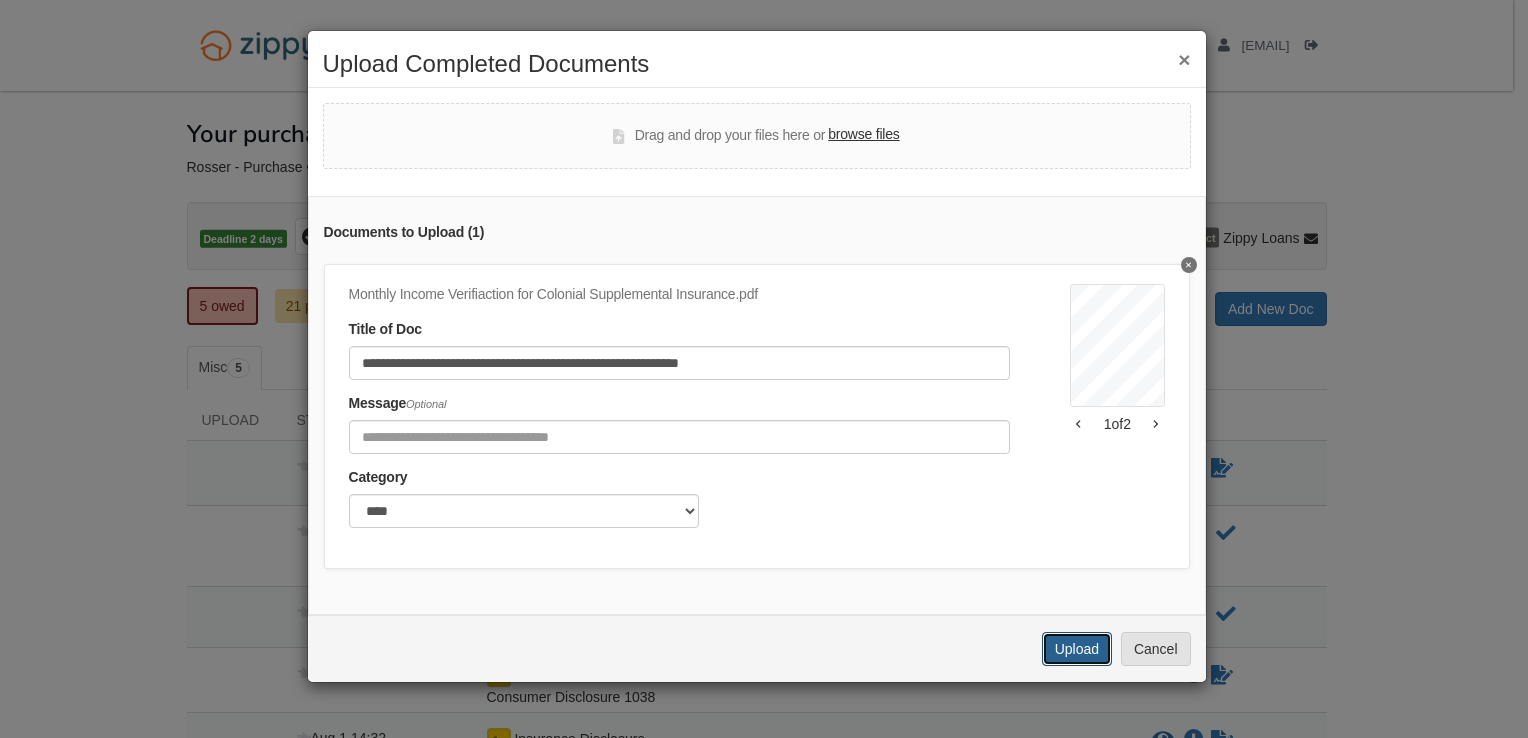 click on "Upload" at bounding box center (1077, 649) 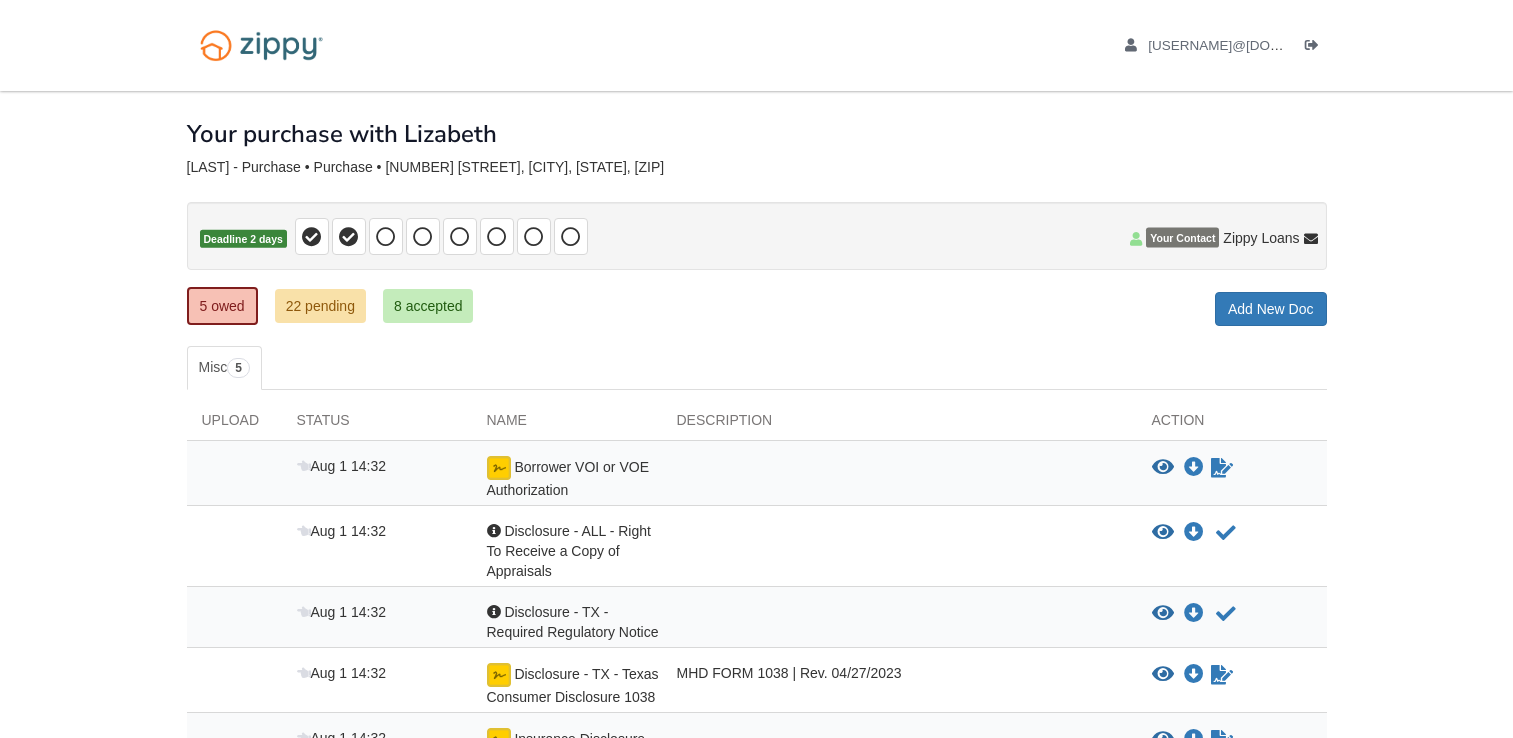 scroll, scrollTop: 0, scrollLeft: 0, axis: both 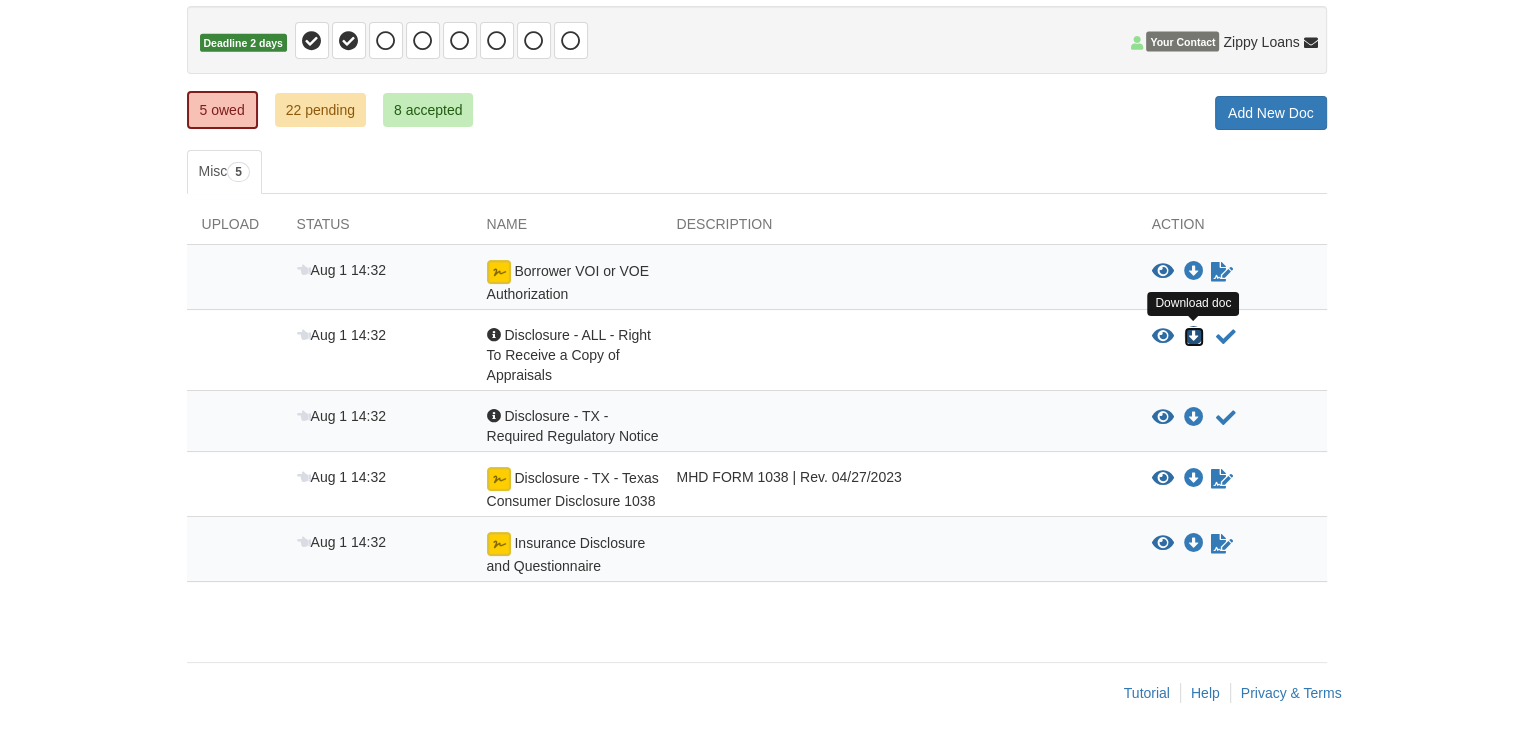 click at bounding box center [1194, 337] 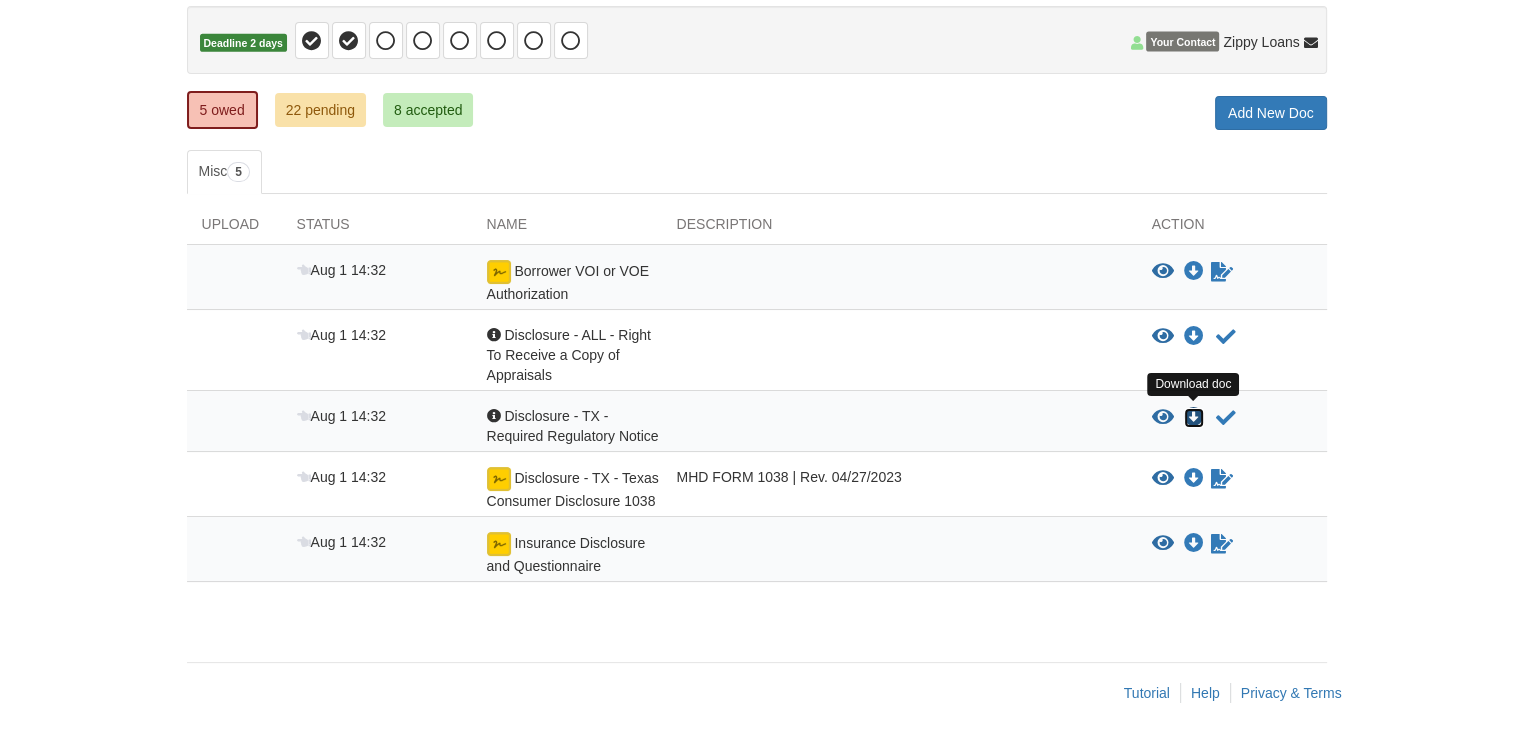 click at bounding box center (1194, 418) 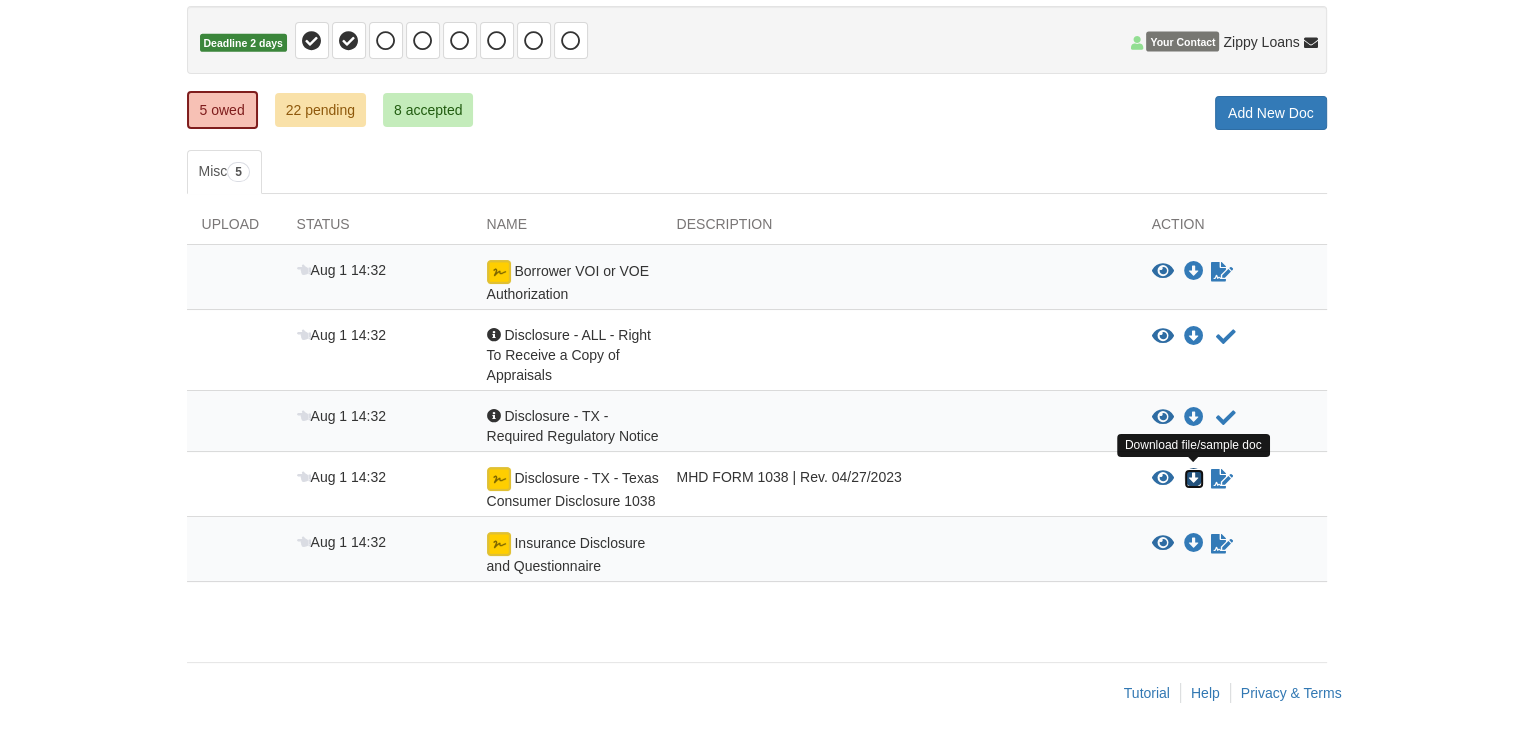 click at bounding box center [1194, 479] 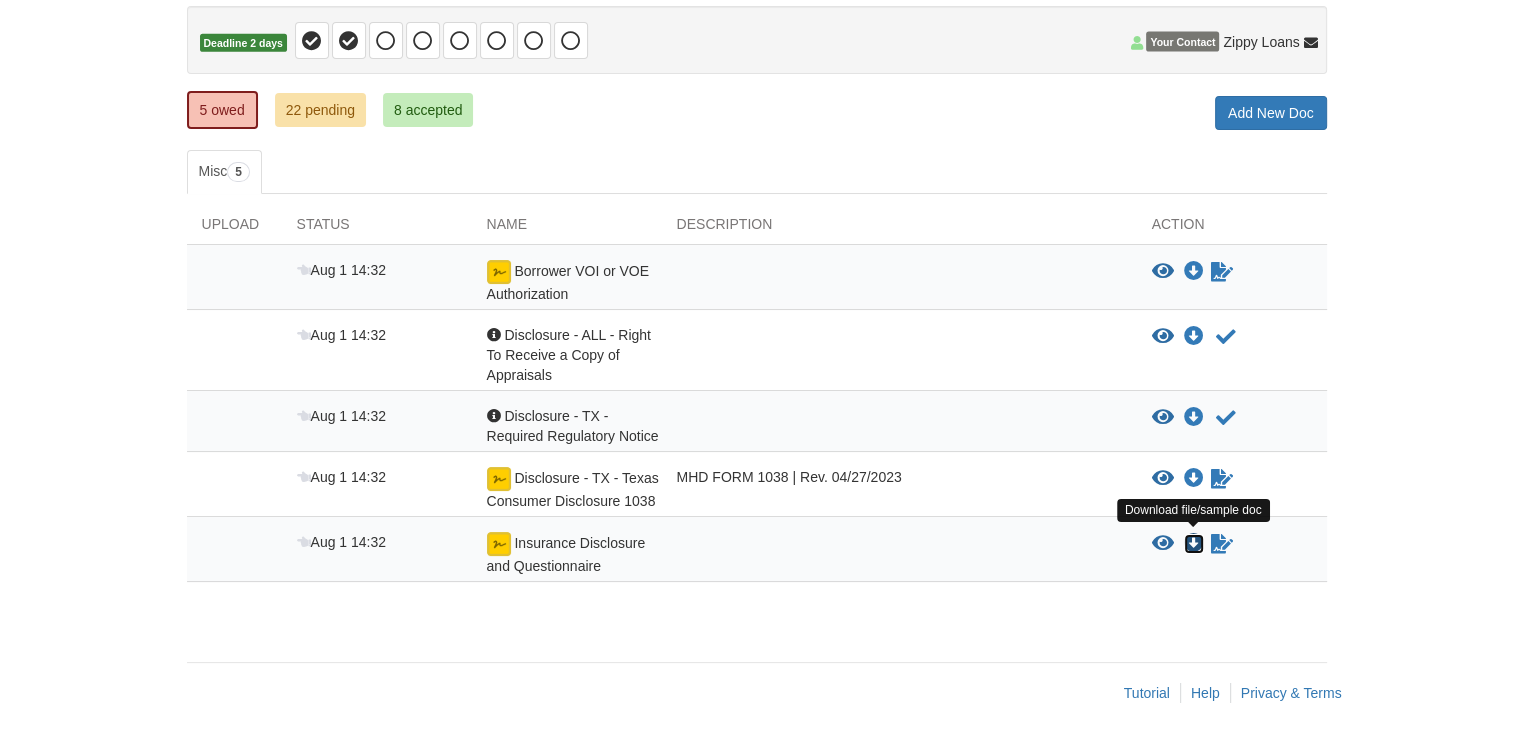 click at bounding box center [1194, 544] 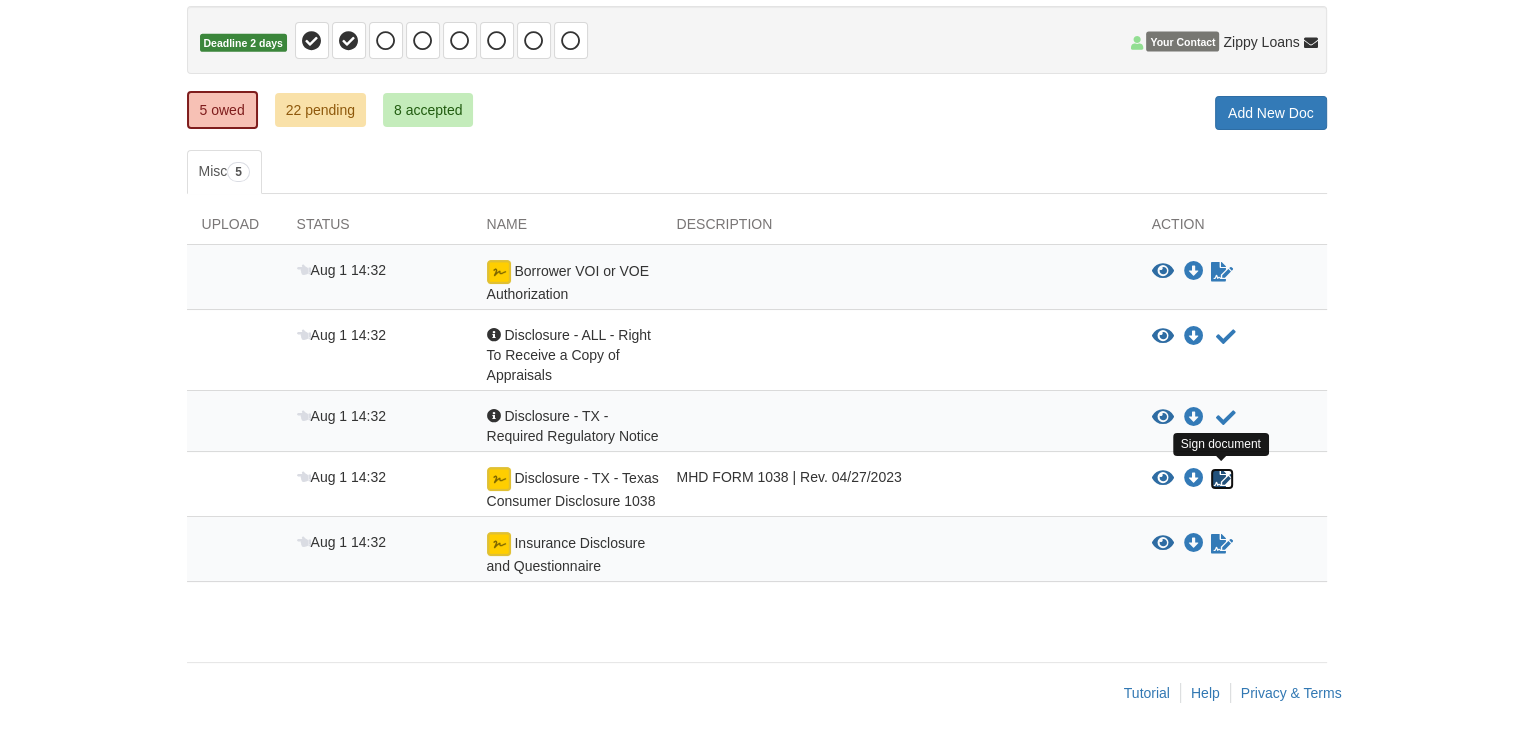 click at bounding box center [1222, 479] 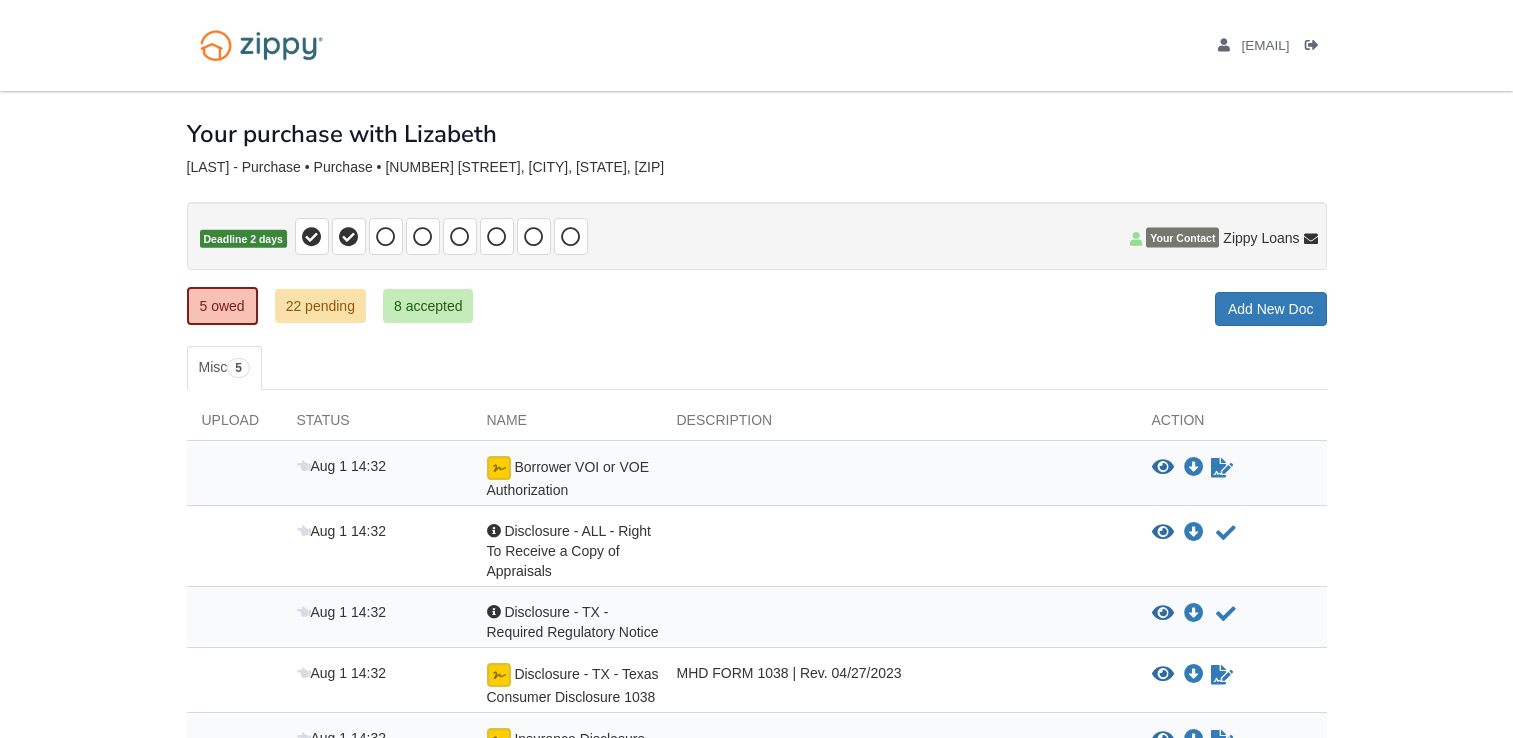 scroll, scrollTop: 0, scrollLeft: 0, axis: both 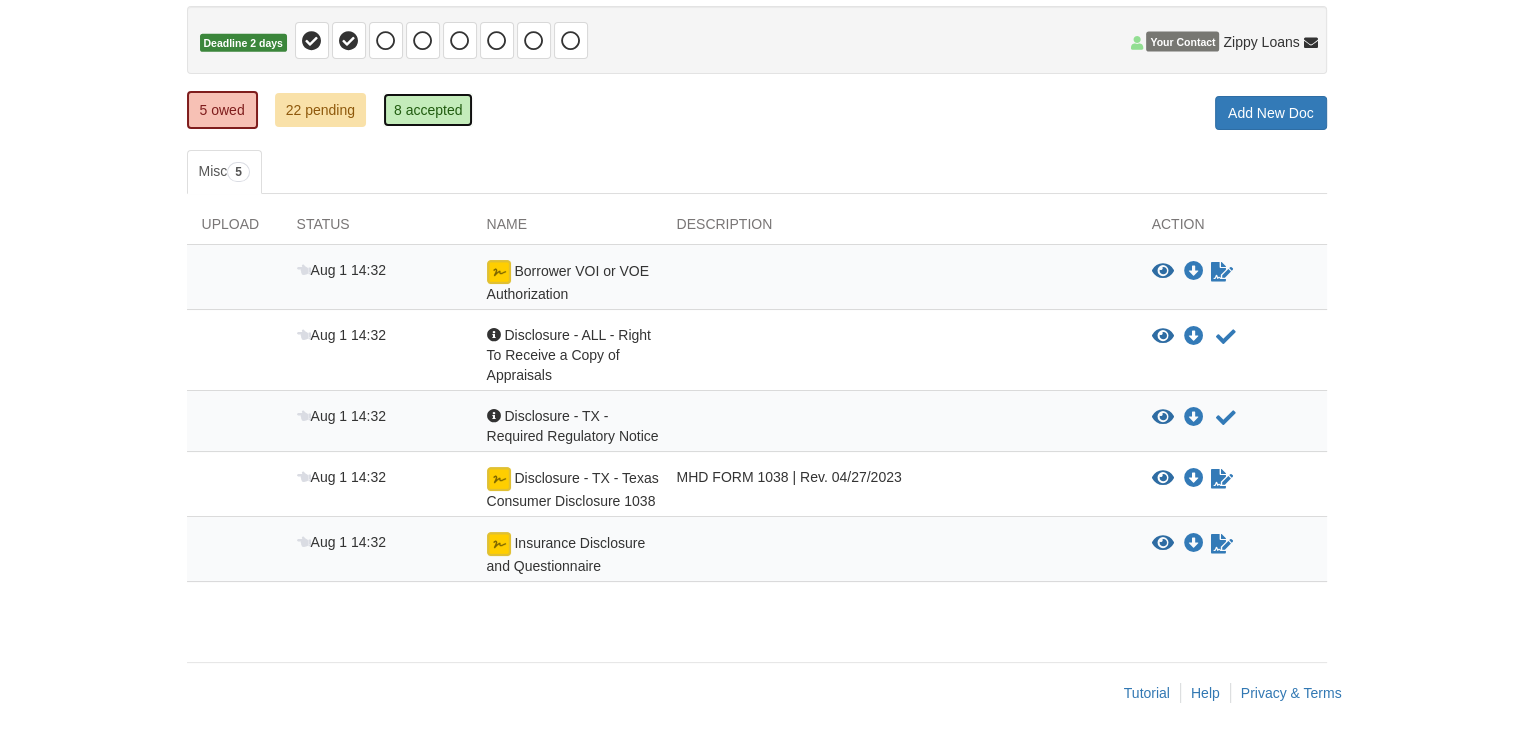 click on "8 accepted" at bounding box center [428, 110] 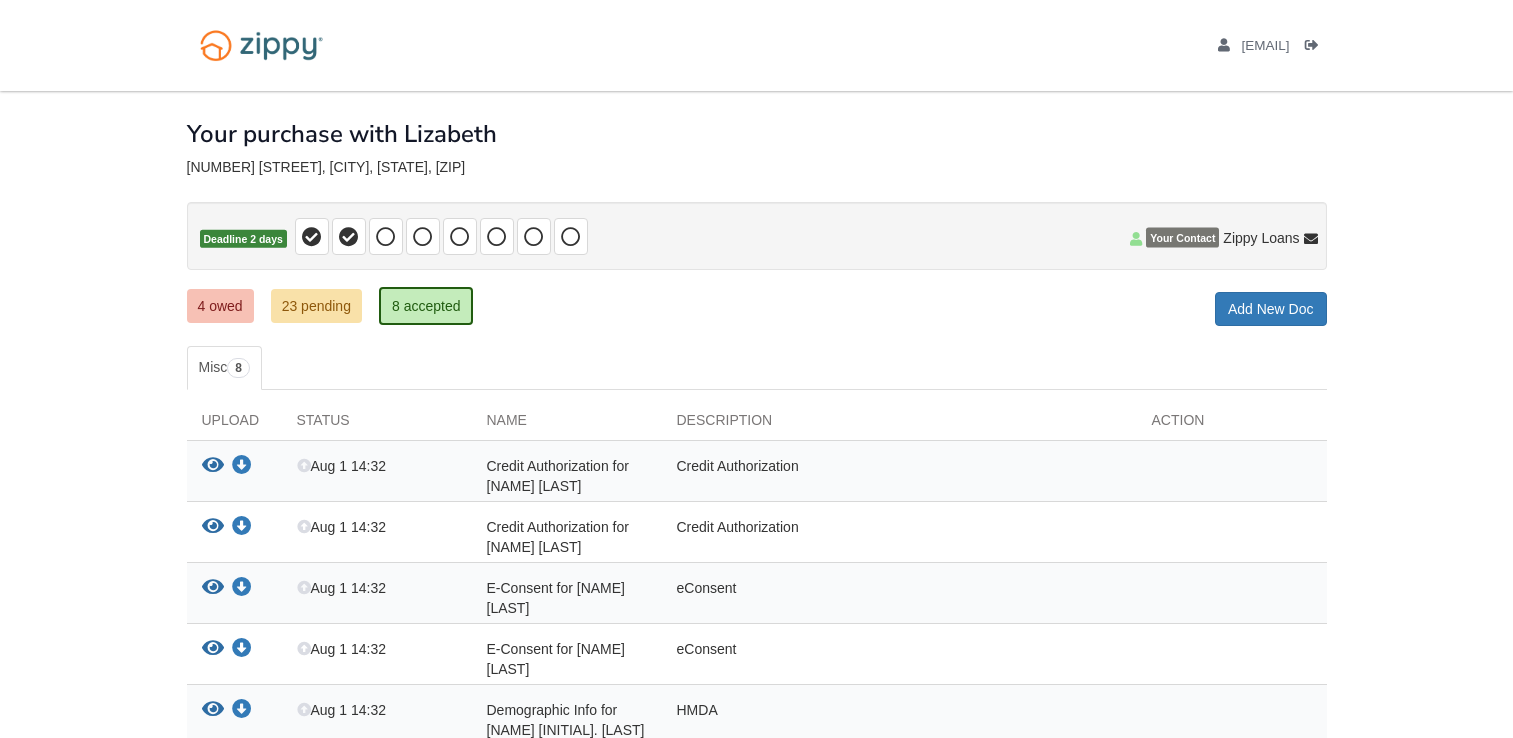 scroll, scrollTop: 0, scrollLeft: 0, axis: both 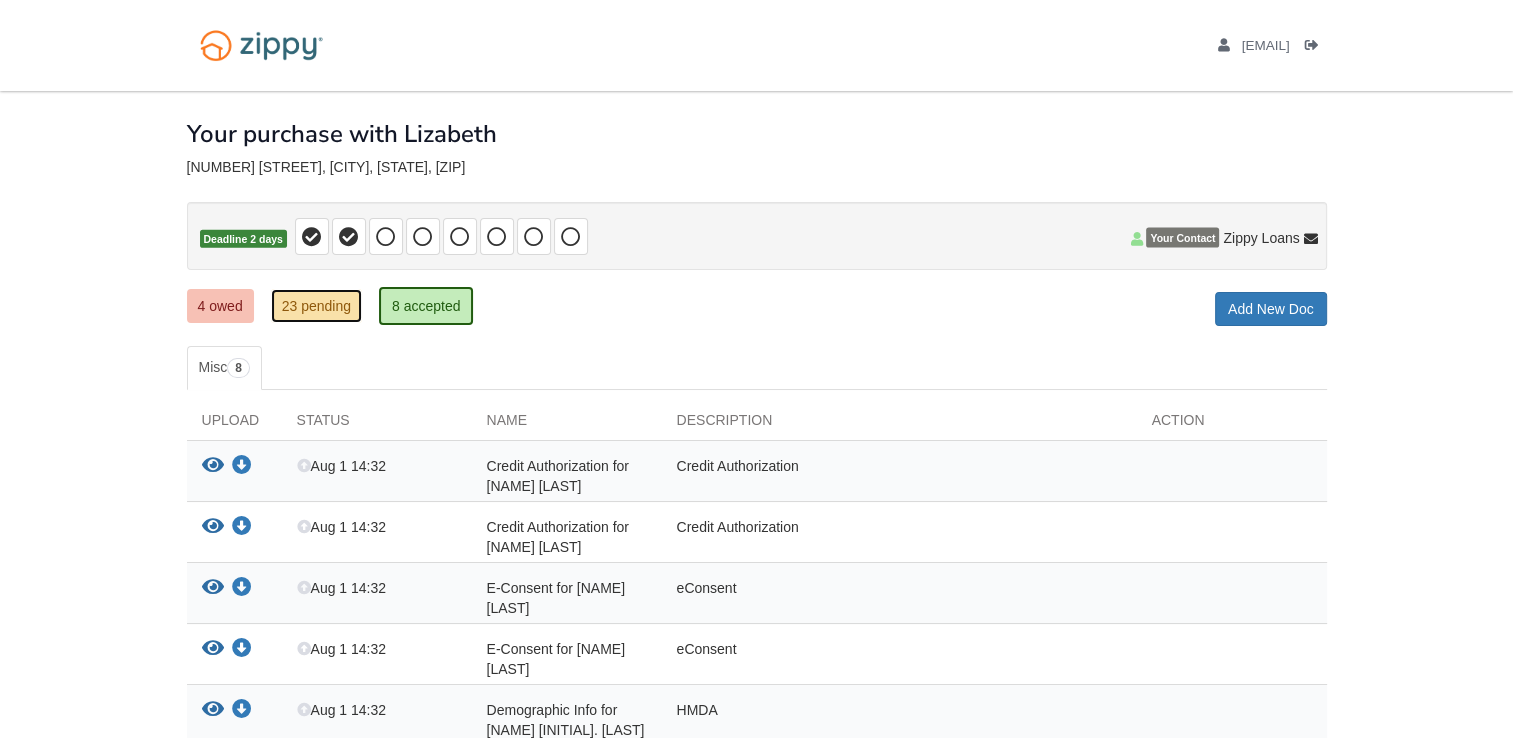 click on "23 pending" at bounding box center [316, 306] 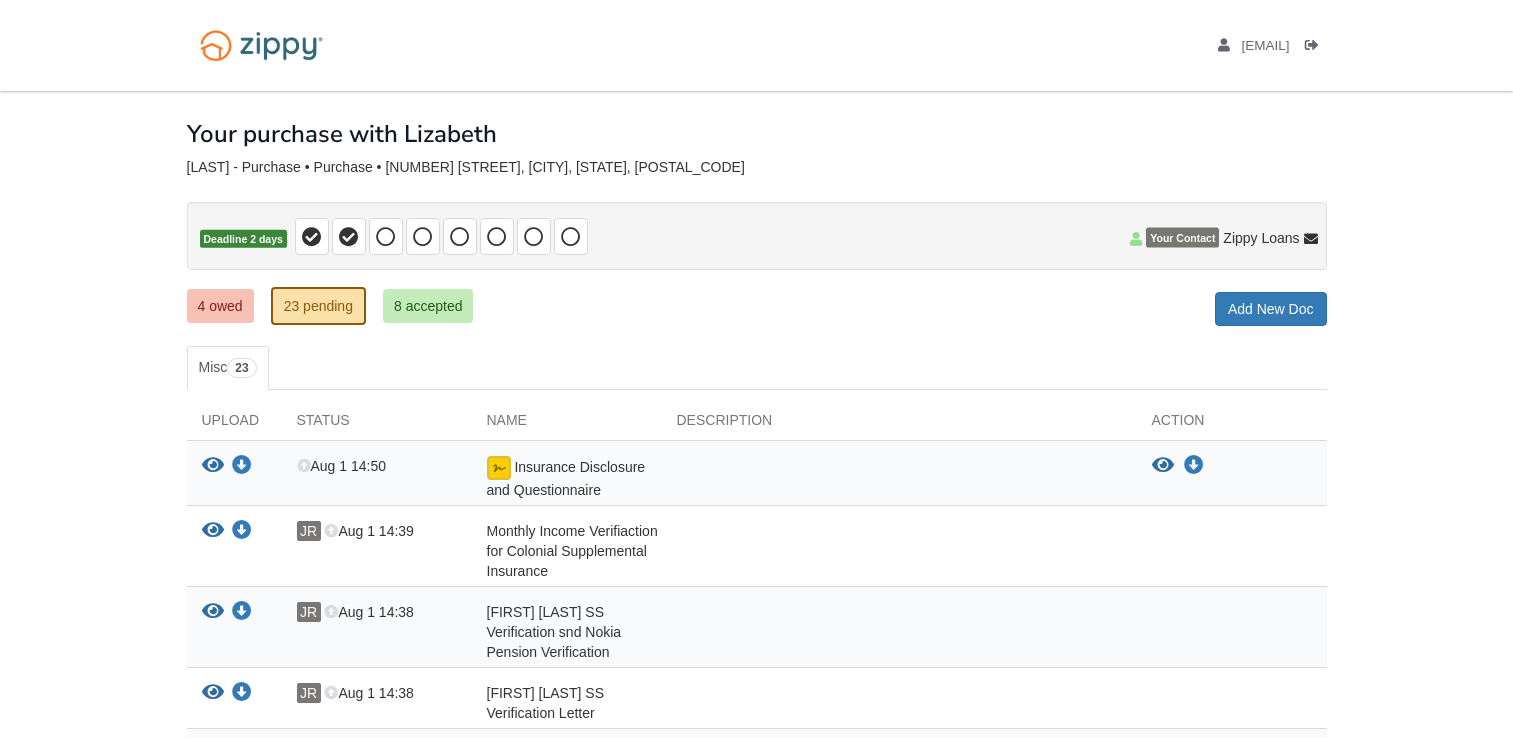 scroll, scrollTop: 0, scrollLeft: 0, axis: both 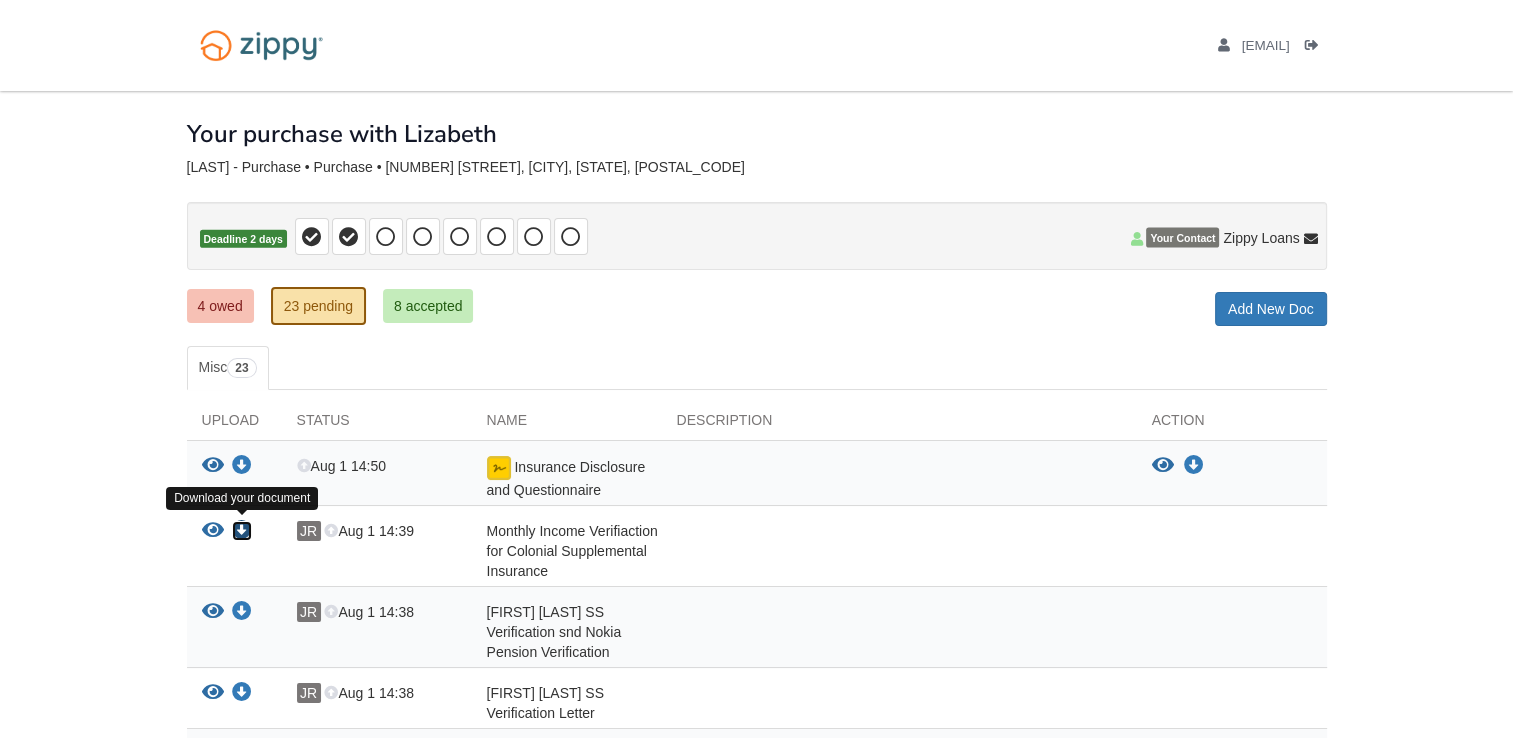 click at bounding box center (242, 531) 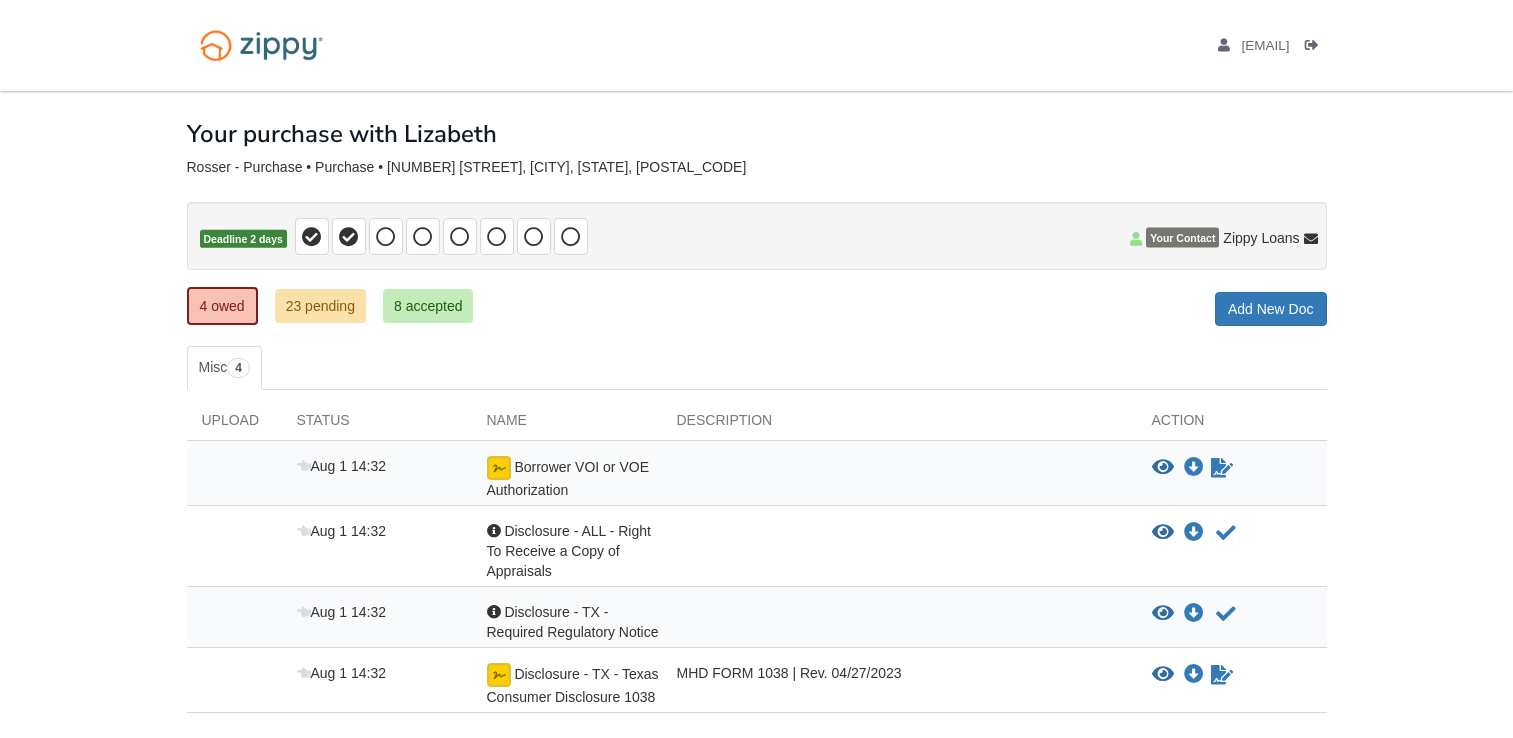 scroll, scrollTop: 0, scrollLeft: 0, axis: both 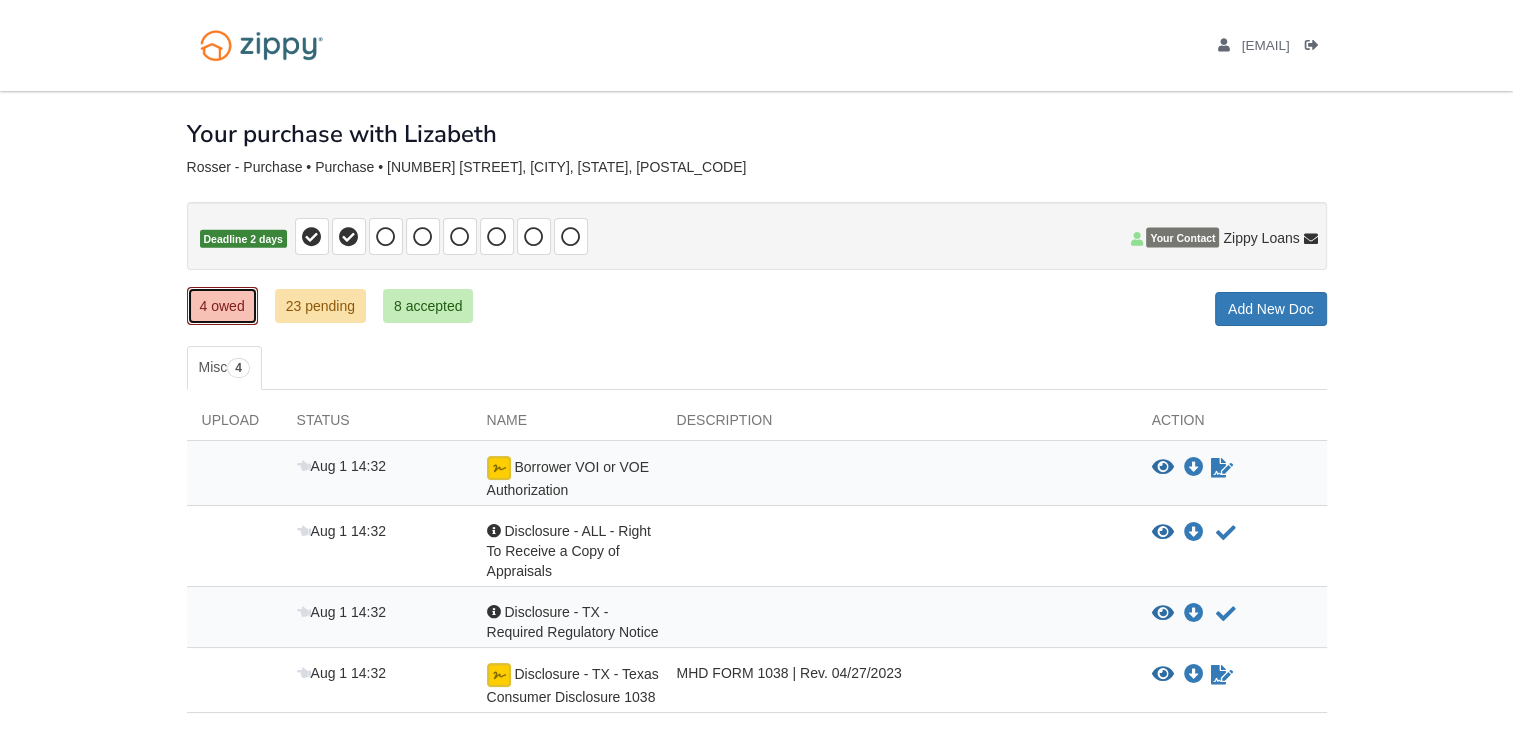 click on "4 owed" at bounding box center (222, 306) 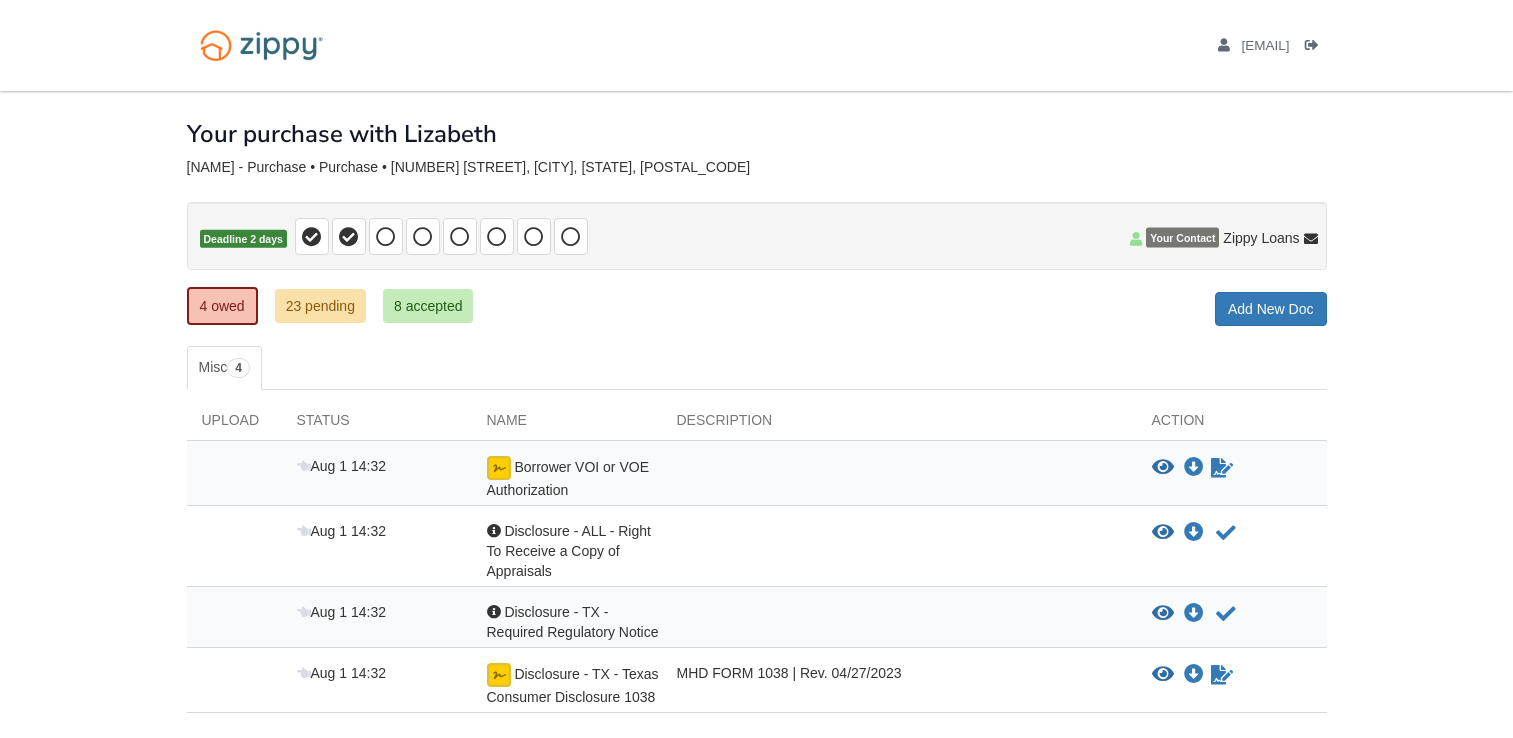 scroll, scrollTop: 0, scrollLeft: 0, axis: both 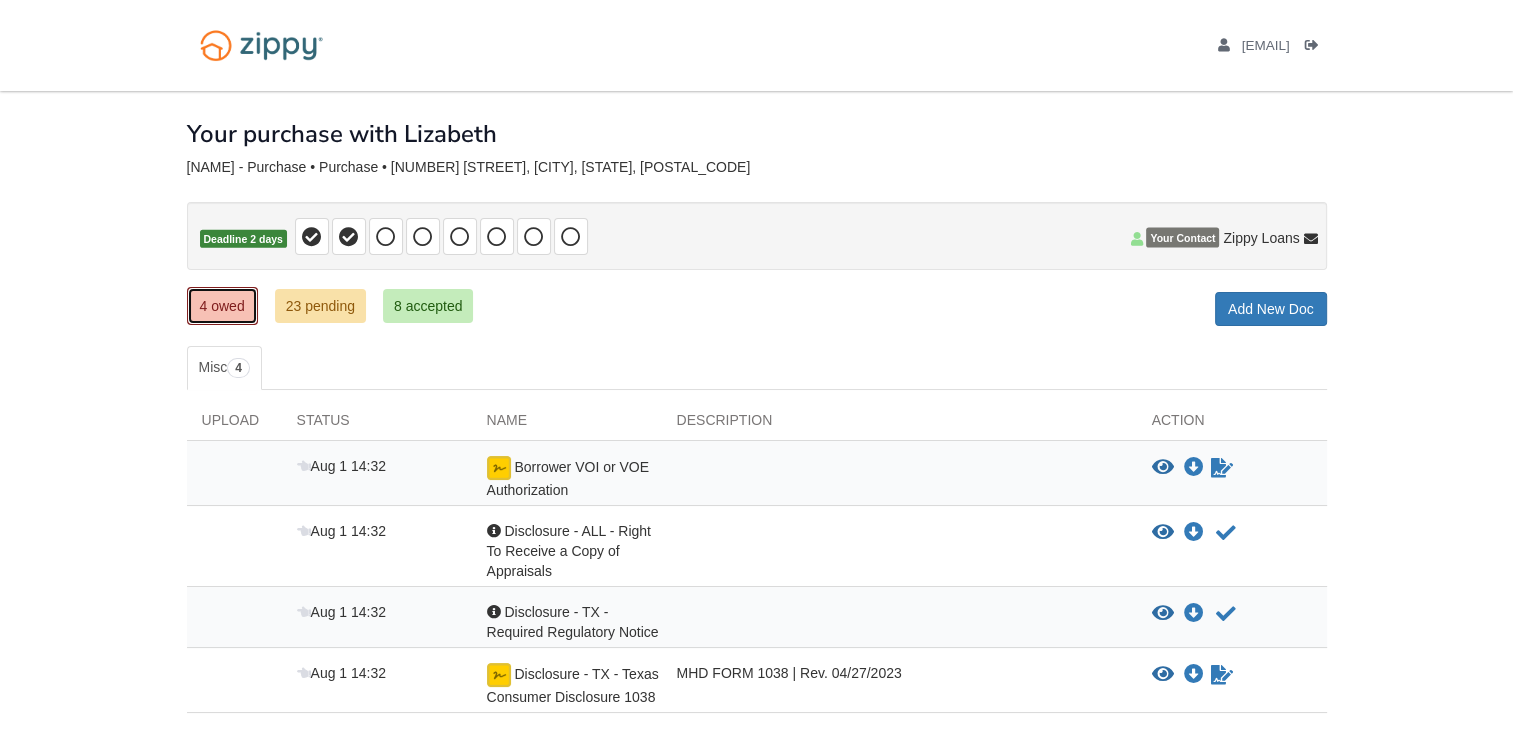 click on "4 owed" at bounding box center [222, 306] 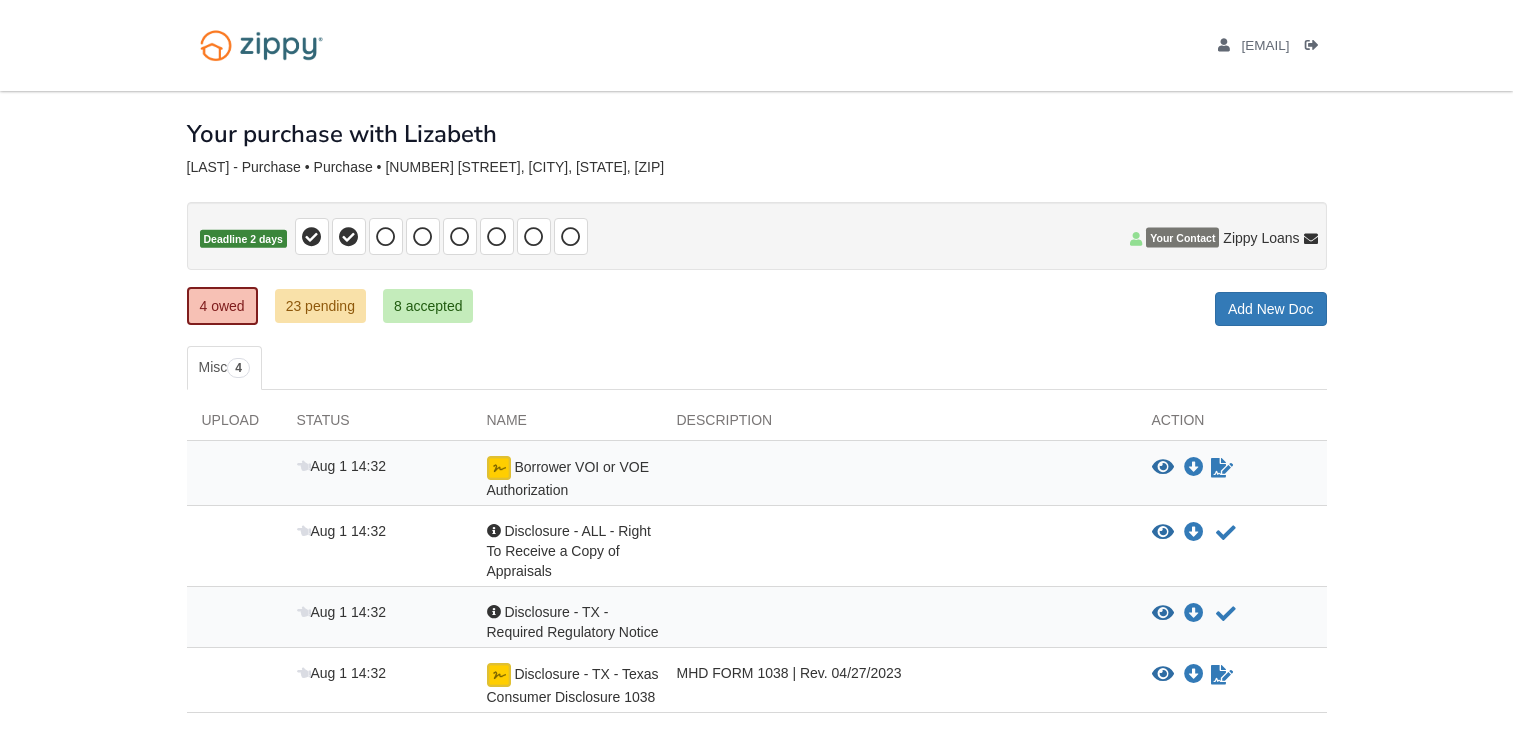 scroll, scrollTop: 0, scrollLeft: 0, axis: both 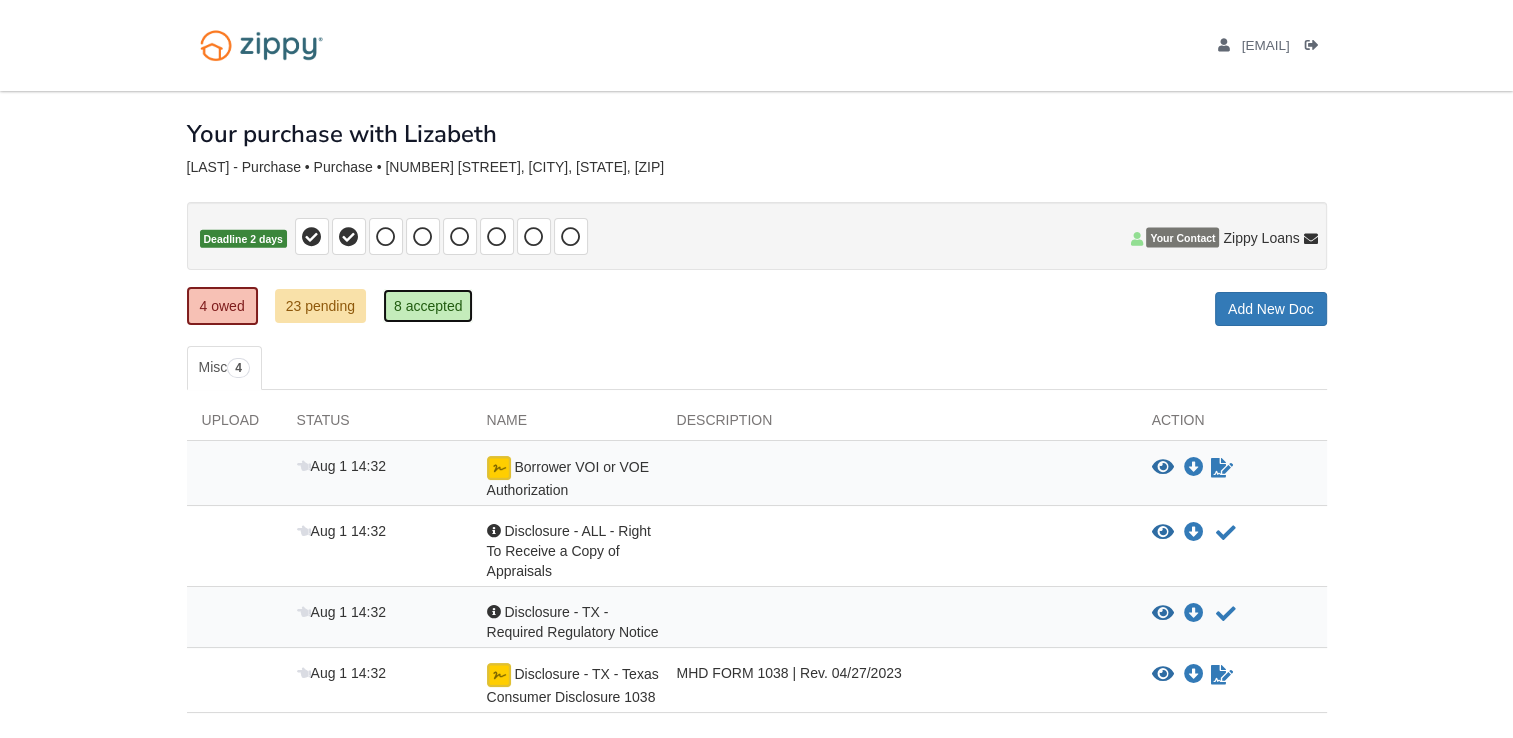 click on "8 accepted" at bounding box center [428, 306] 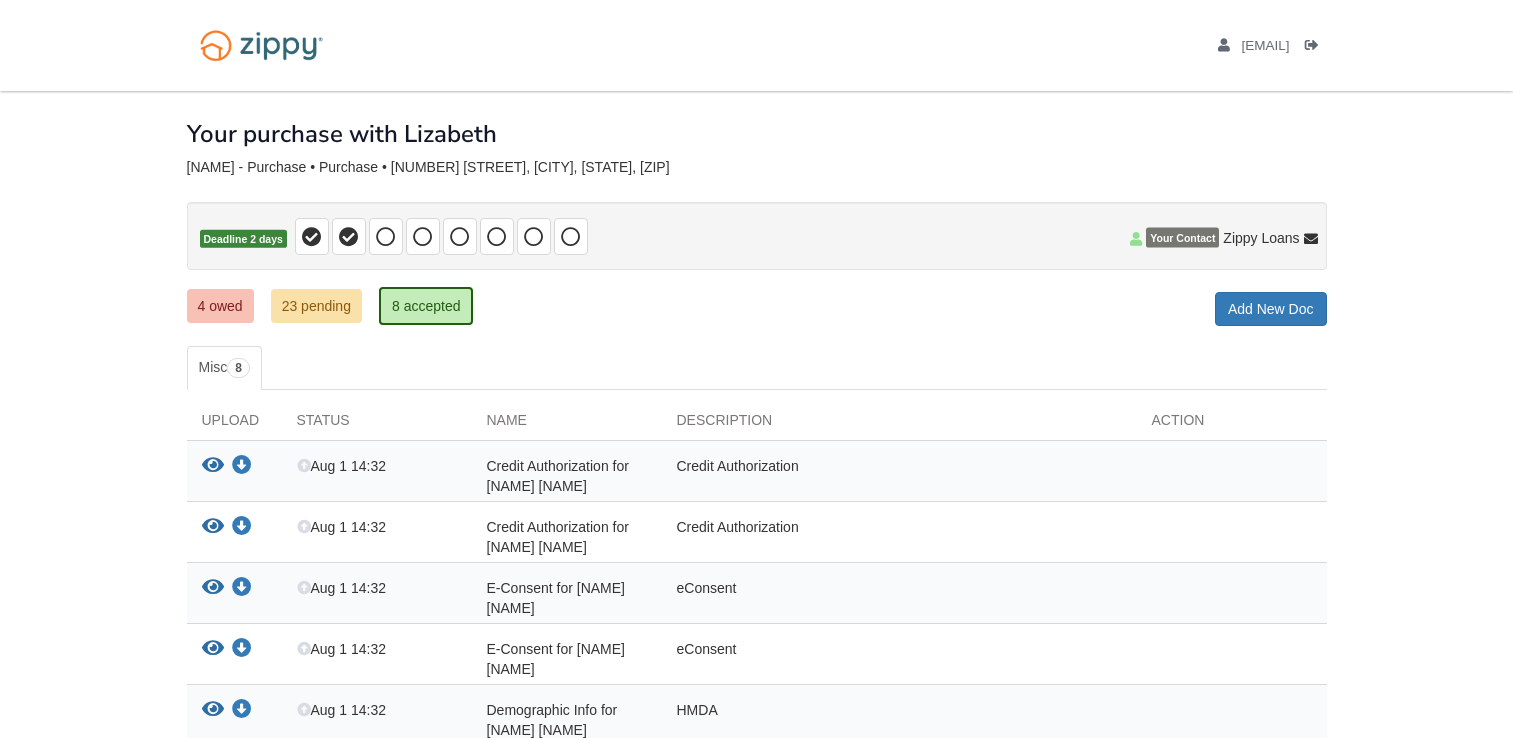 scroll, scrollTop: 0, scrollLeft: 0, axis: both 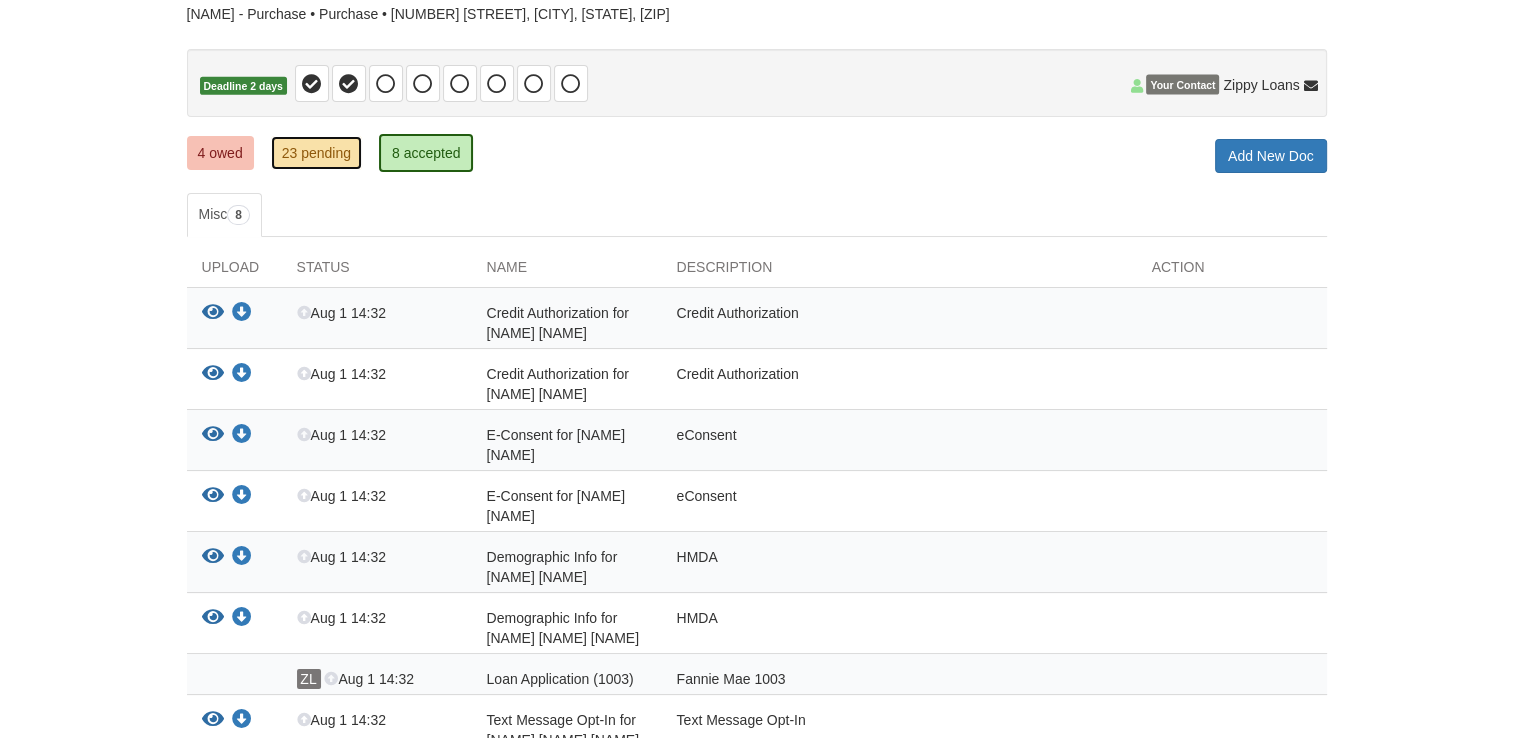 click on "23 pending" at bounding box center [316, 153] 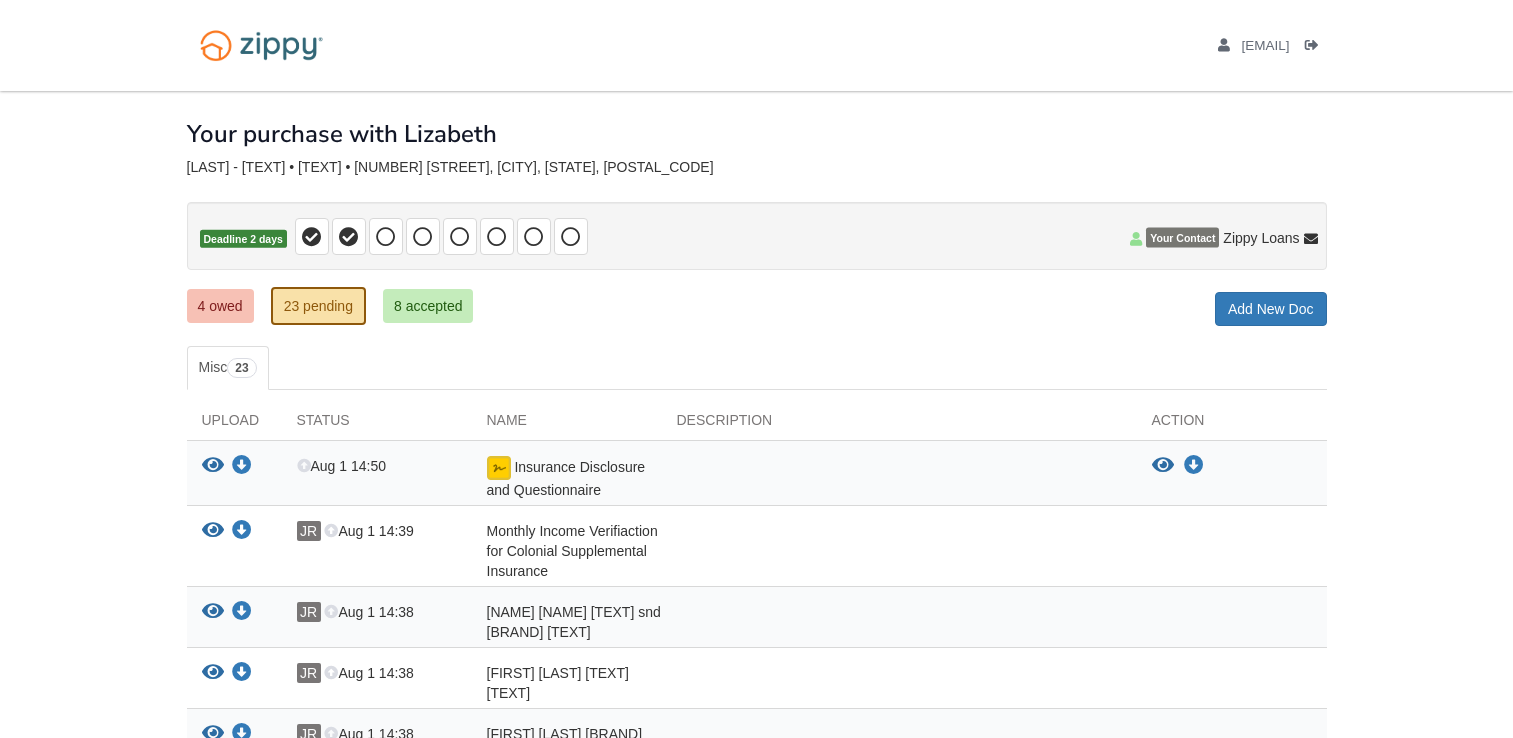 scroll, scrollTop: 0, scrollLeft: 0, axis: both 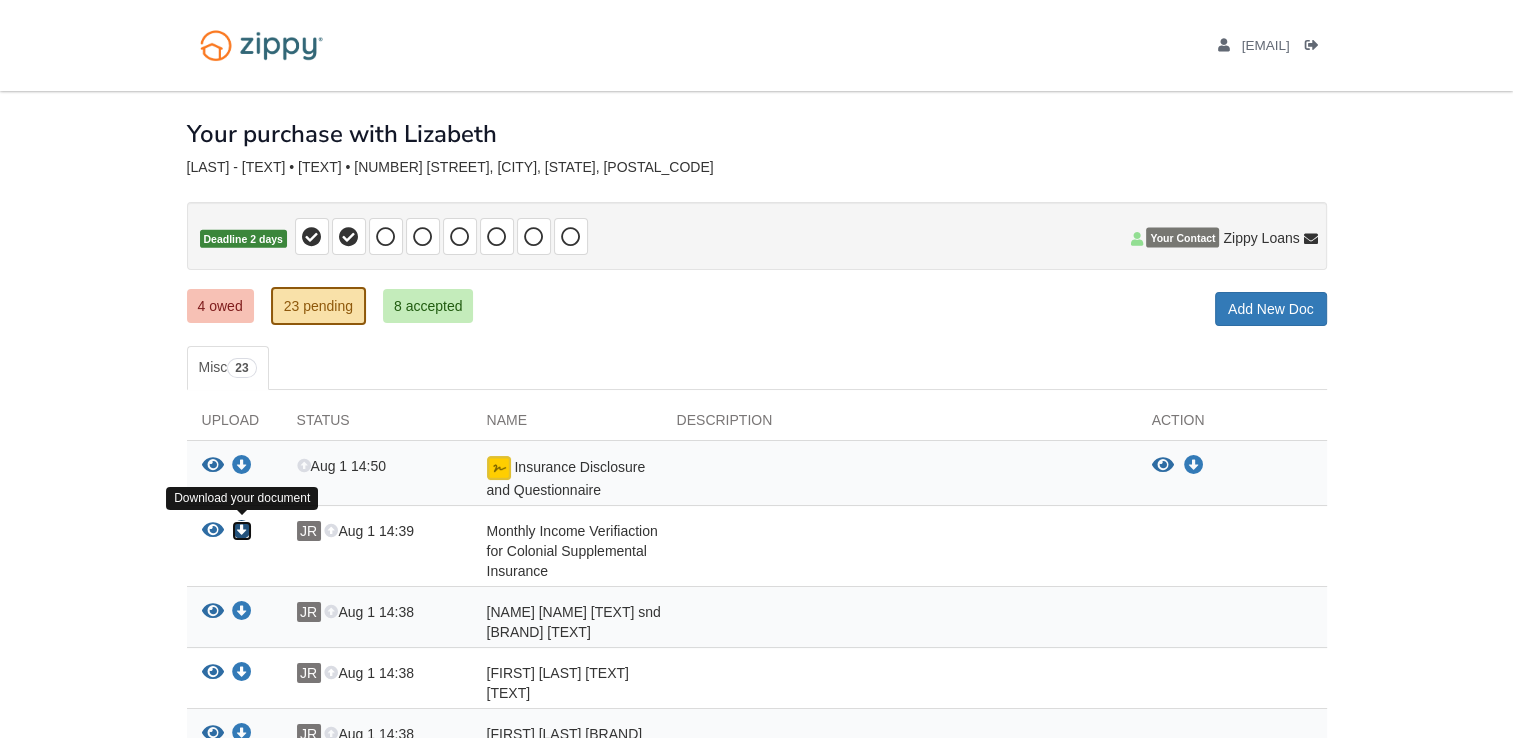 click at bounding box center [242, 531] 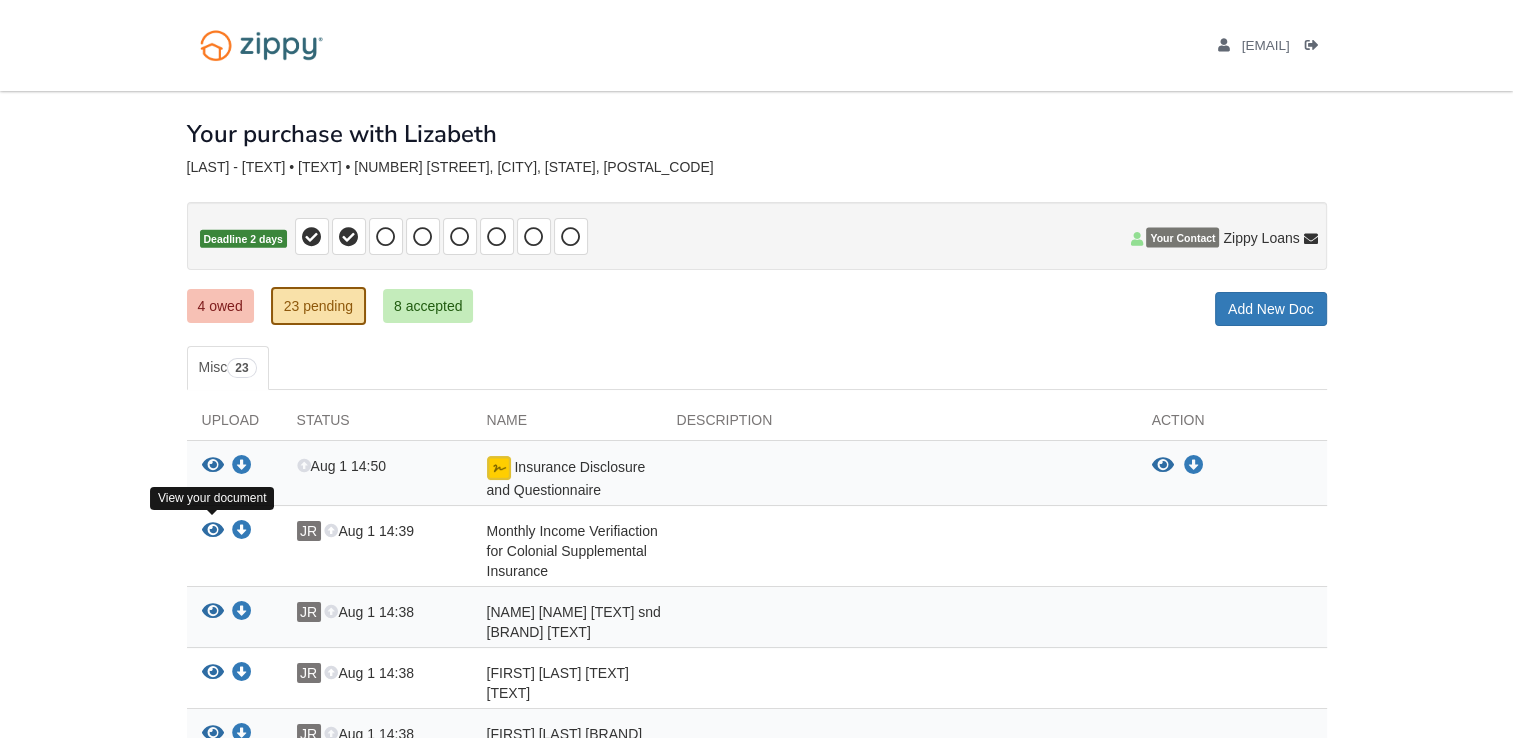 click at bounding box center [213, 531] 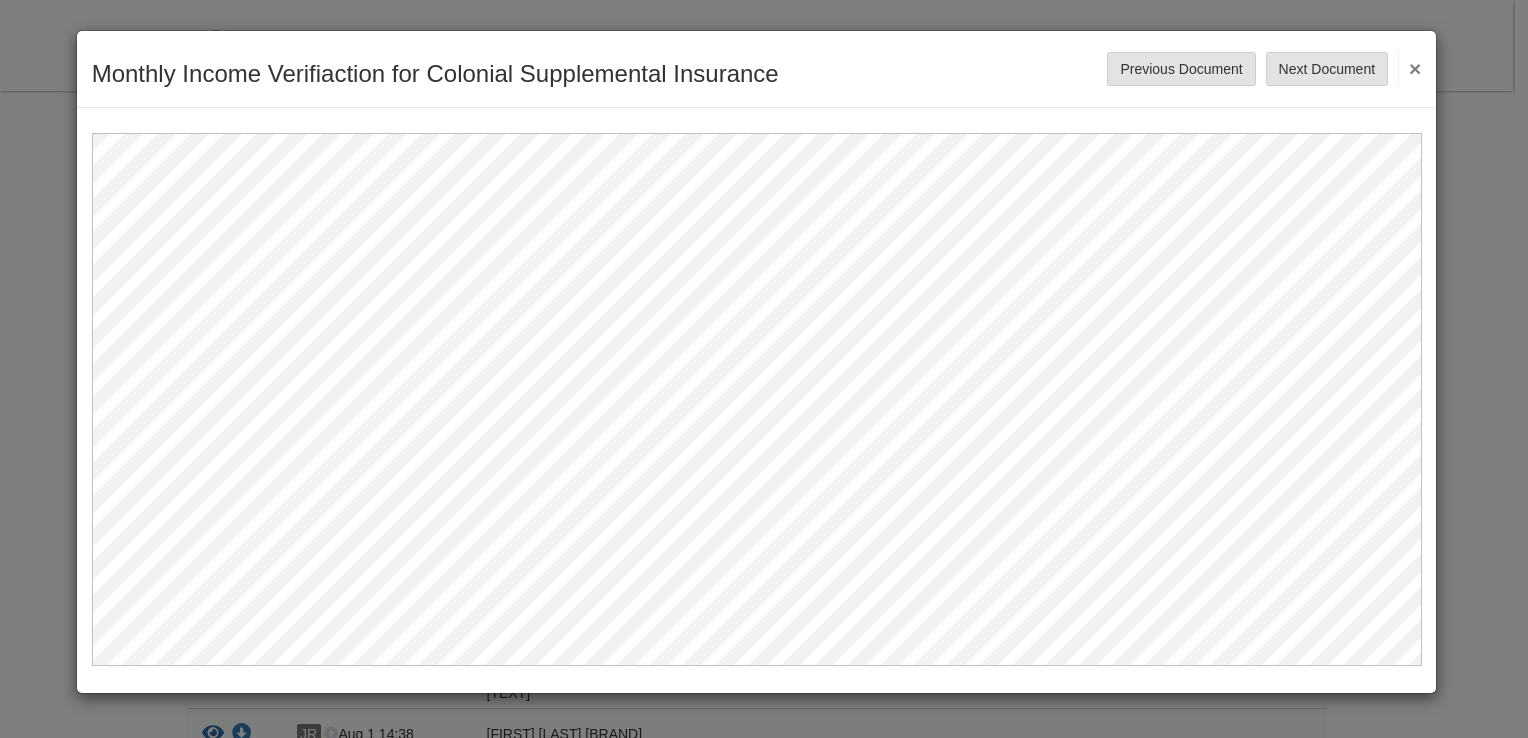 click on "×" at bounding box center (1409, 68) 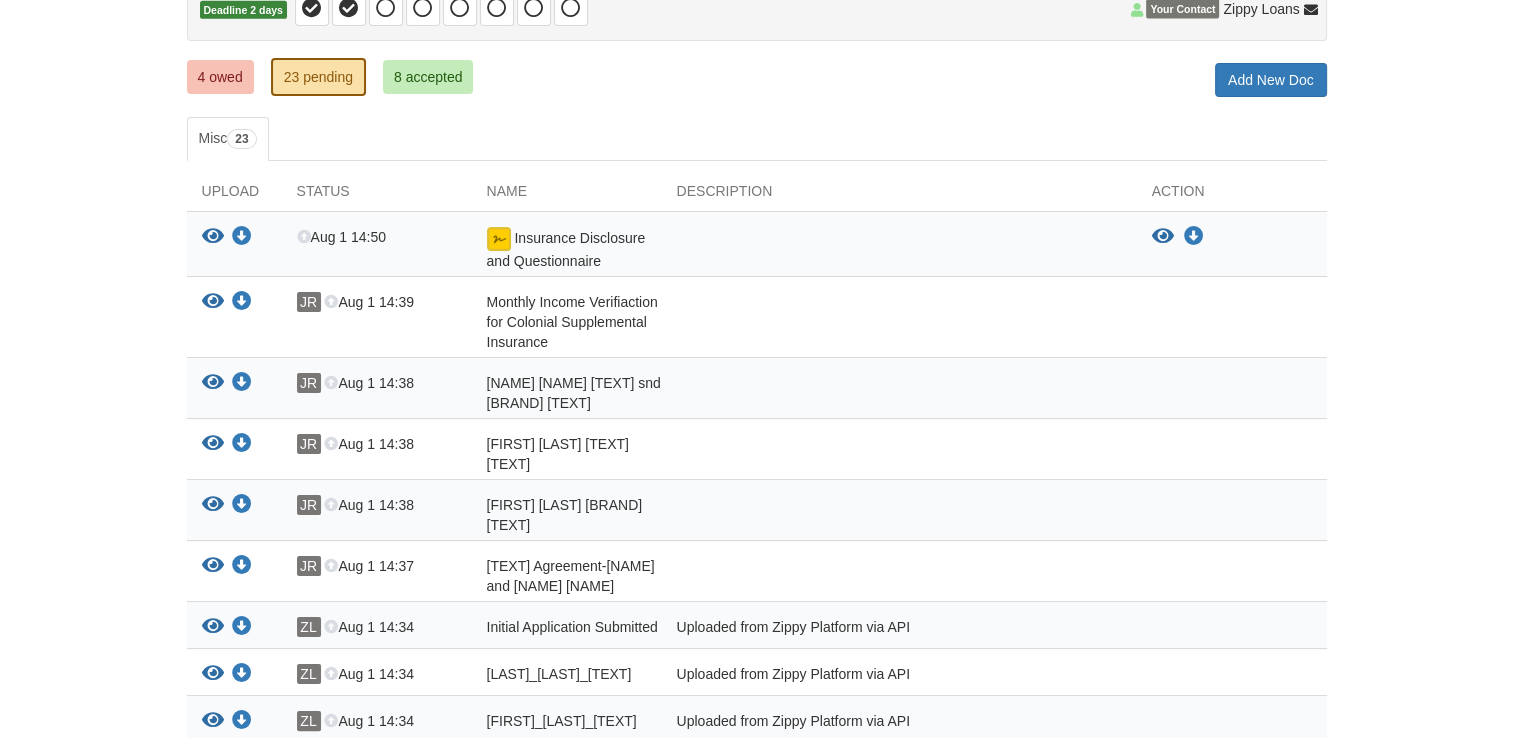 scroll, scrollTop: 252, scrollLeft: 0, axis: vertical 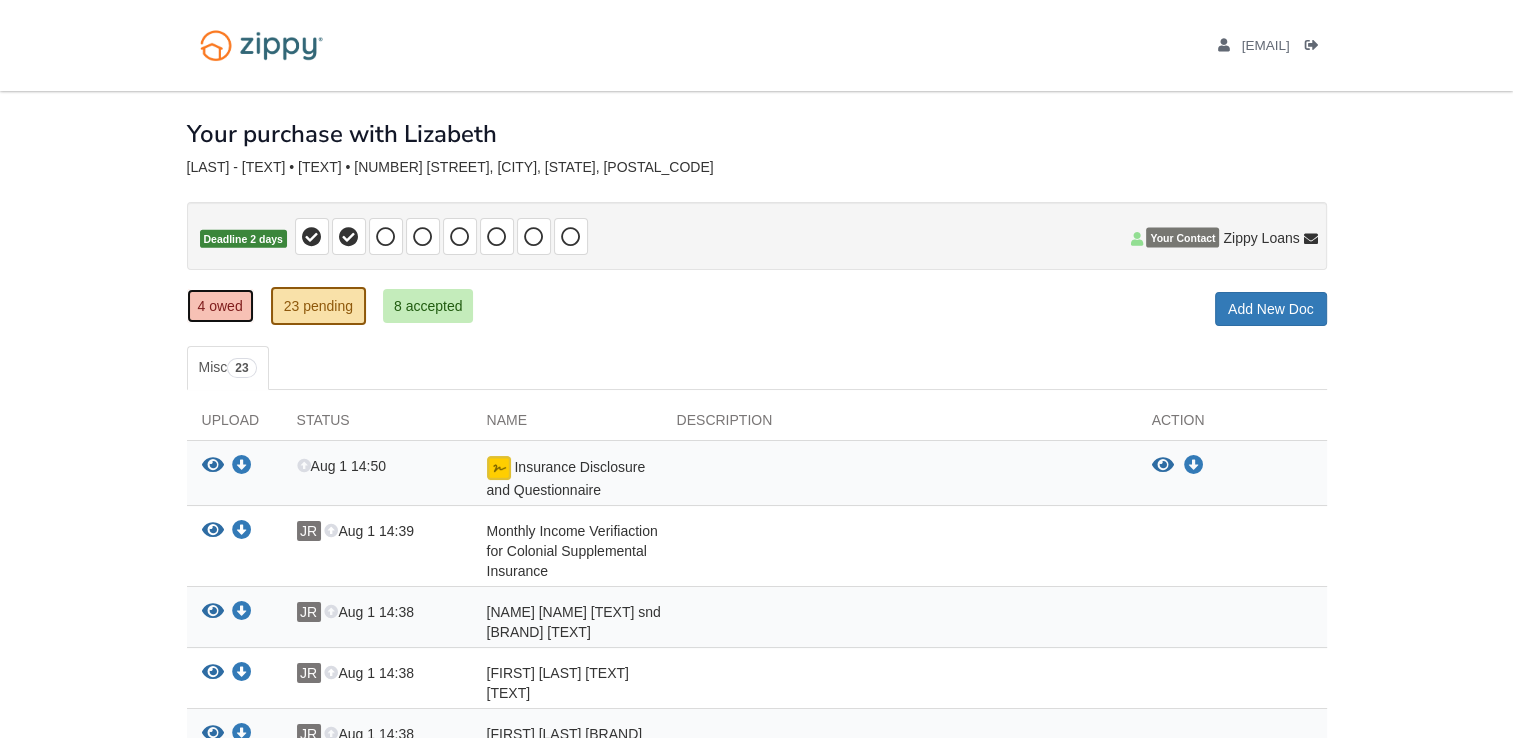 click on "4 owed" at bounding box center (220, 306) 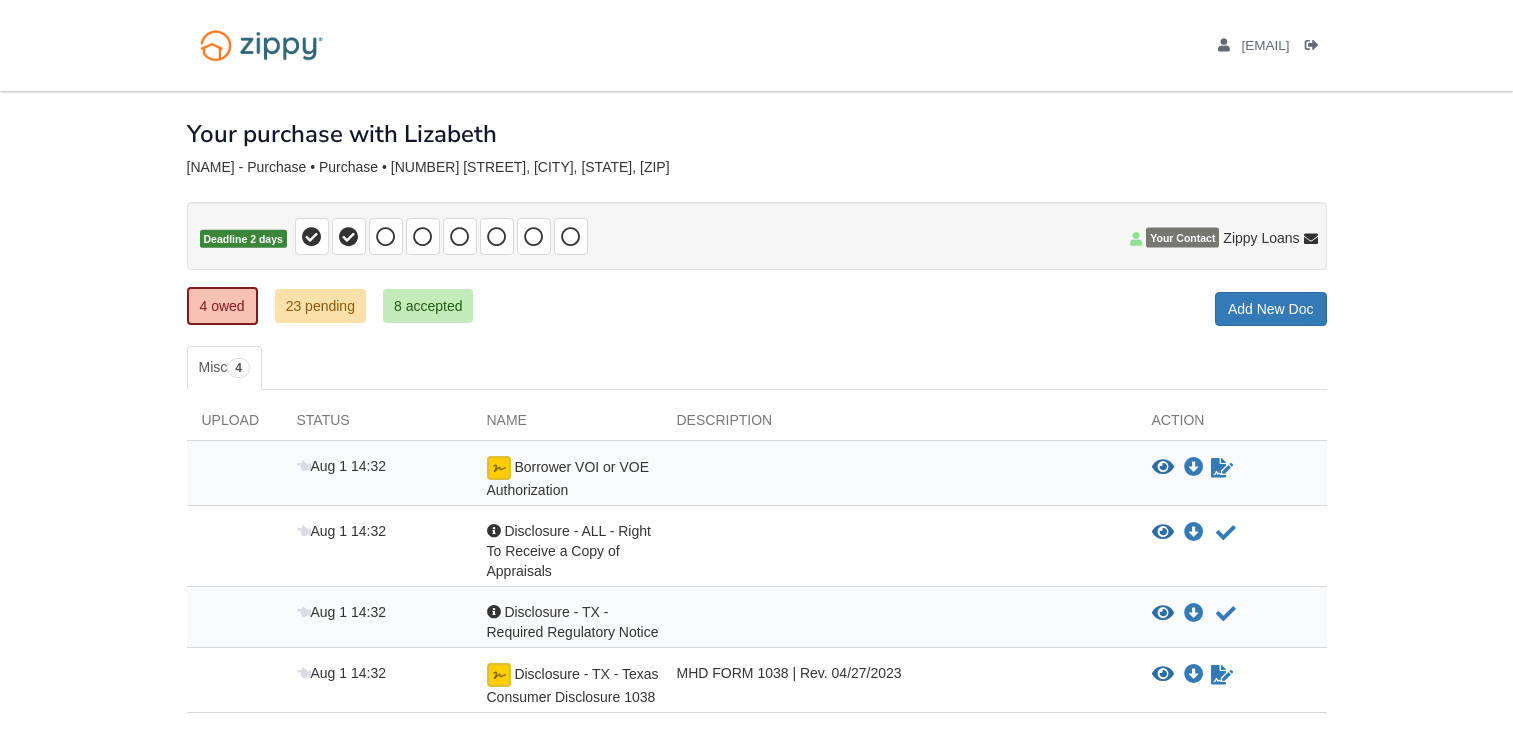 scroll, scrollTop: 0, scrollLeft: 0, axis: both 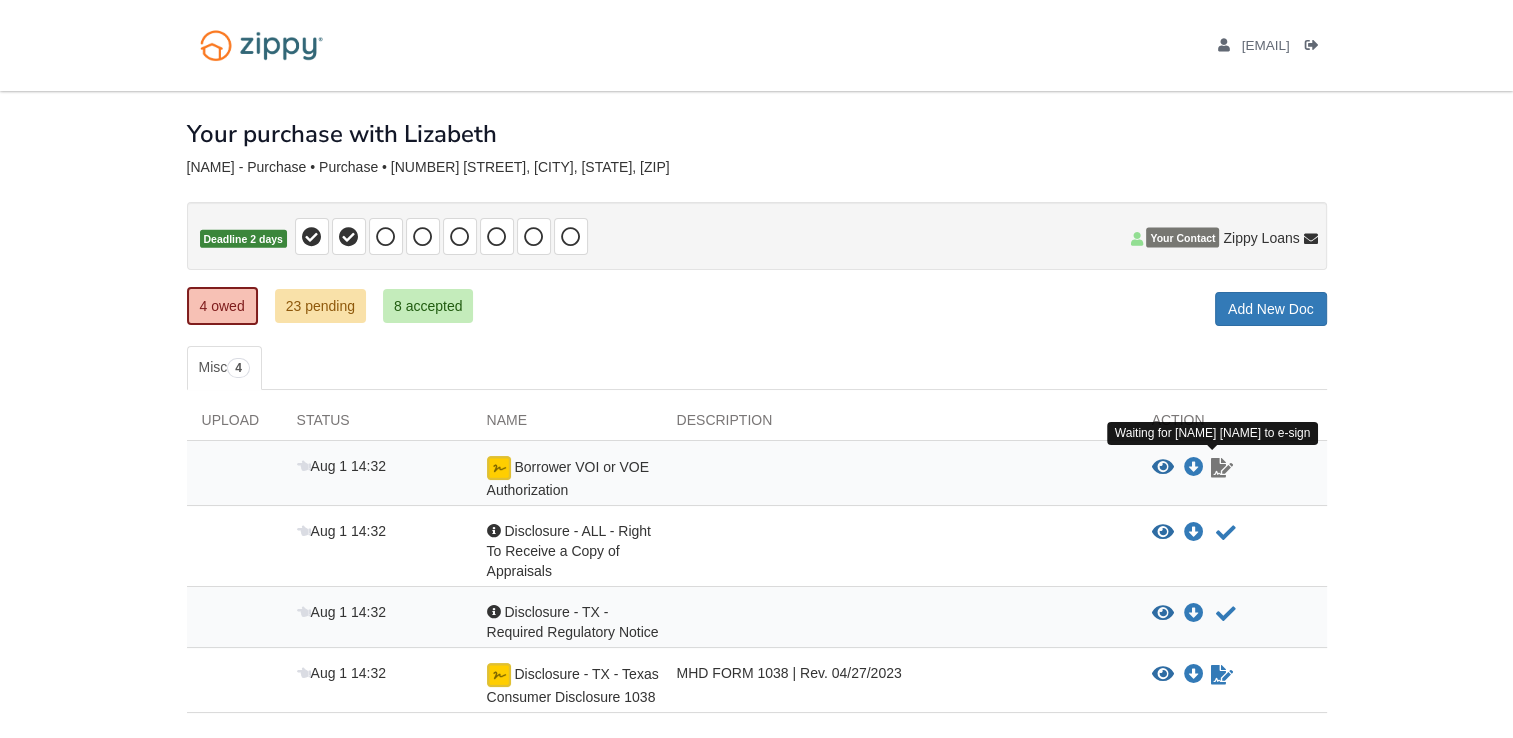 click at bounding box center [1222, 468] 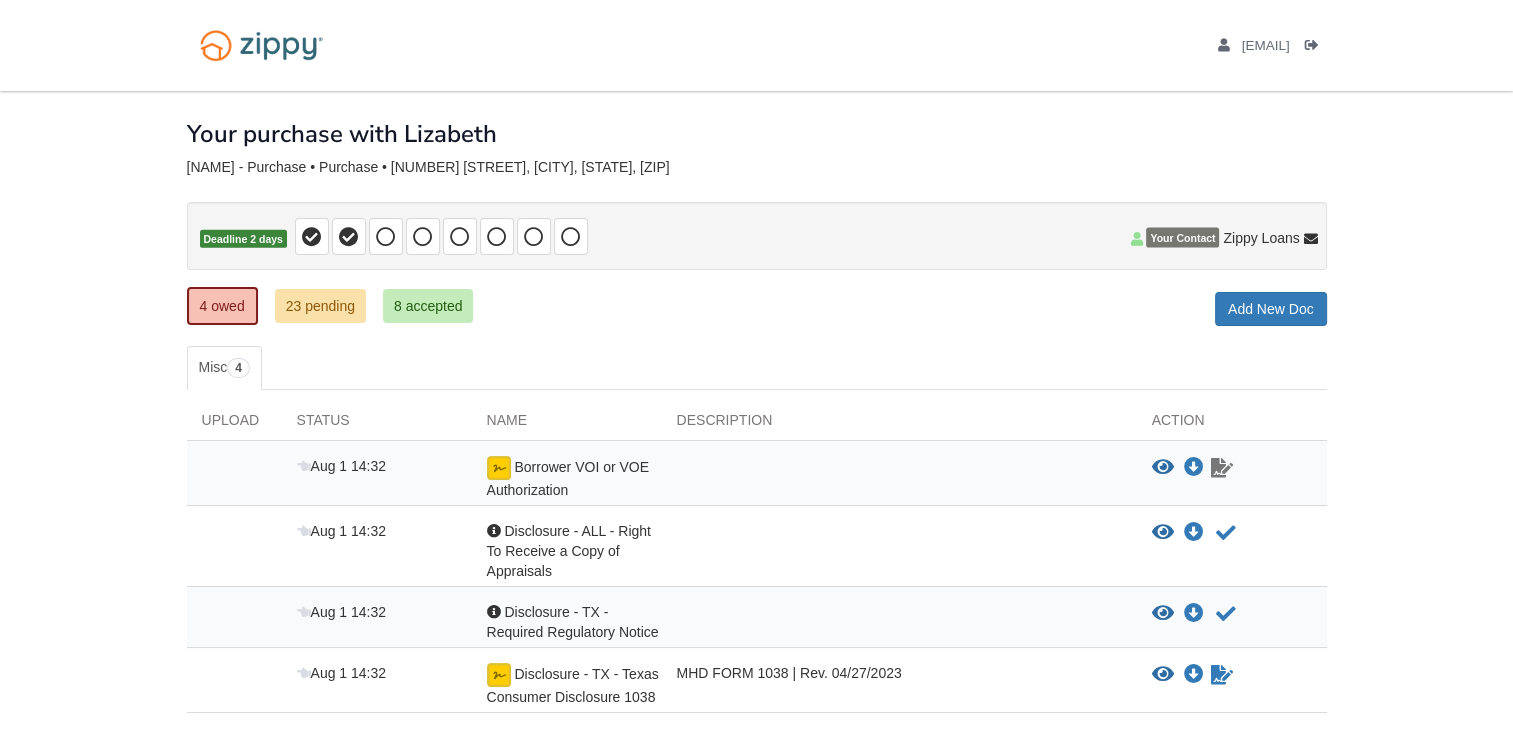 click at bounding box center (1222, 468) 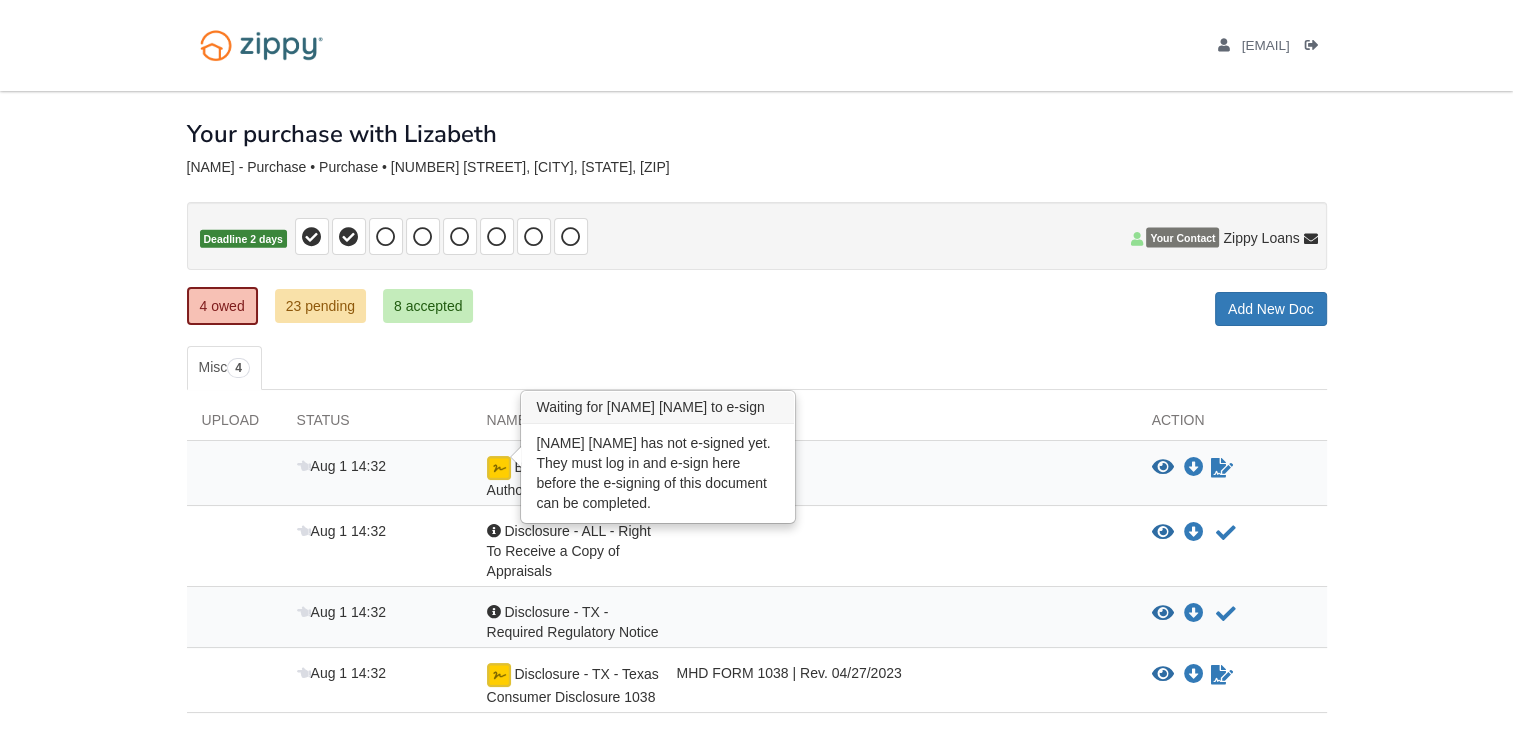 click at bounding box center (499, 468) 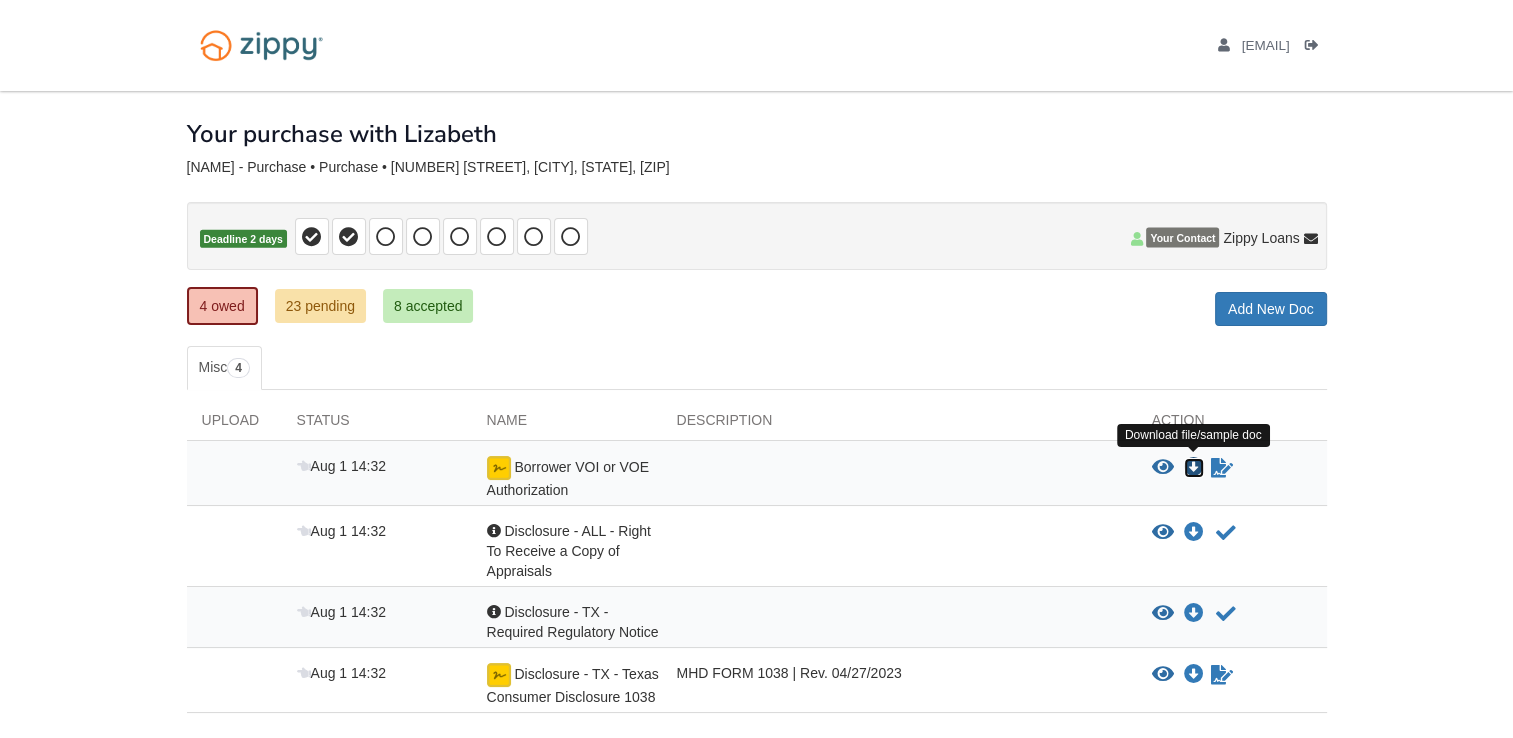 click at bounding box center [1194, 468] 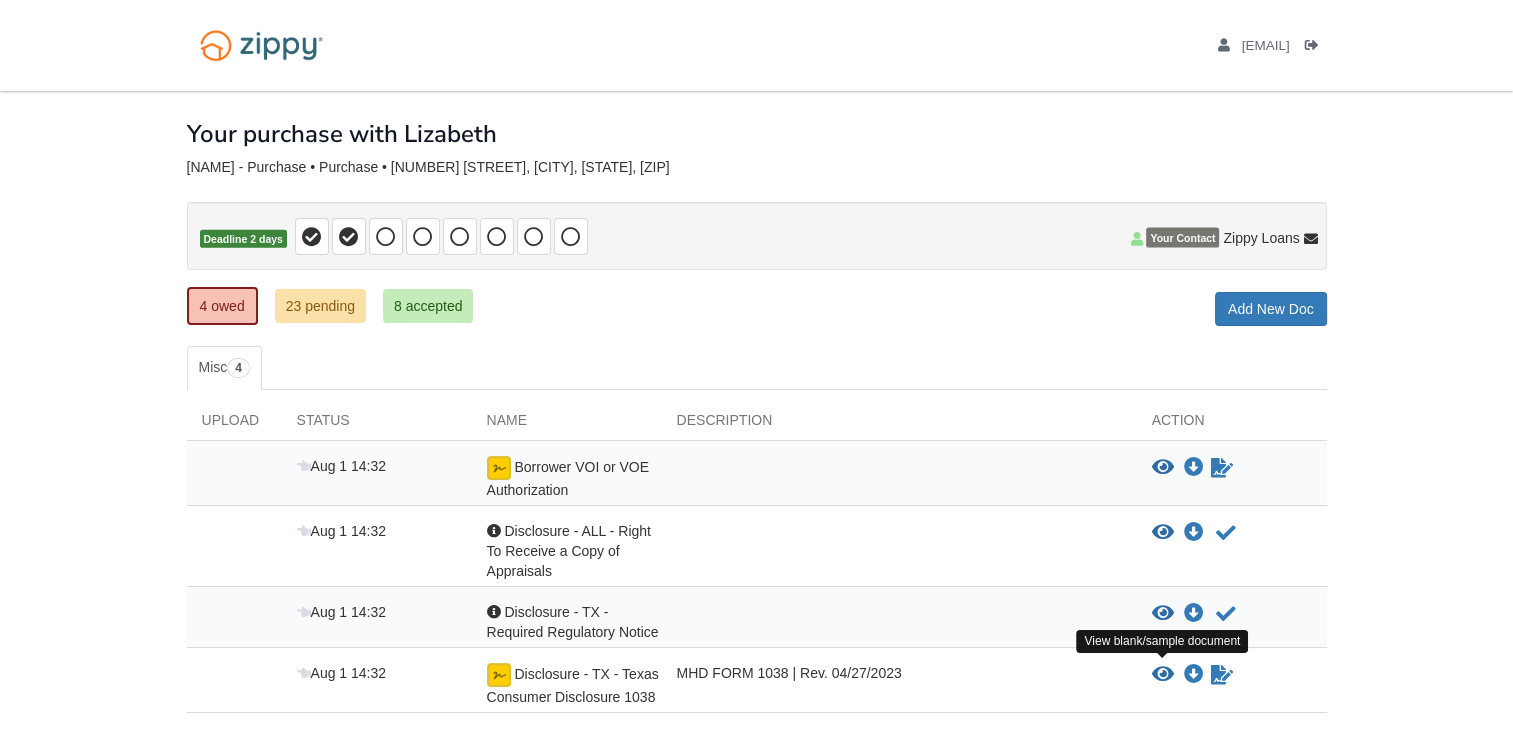 click at bounding box center (1163, 675) 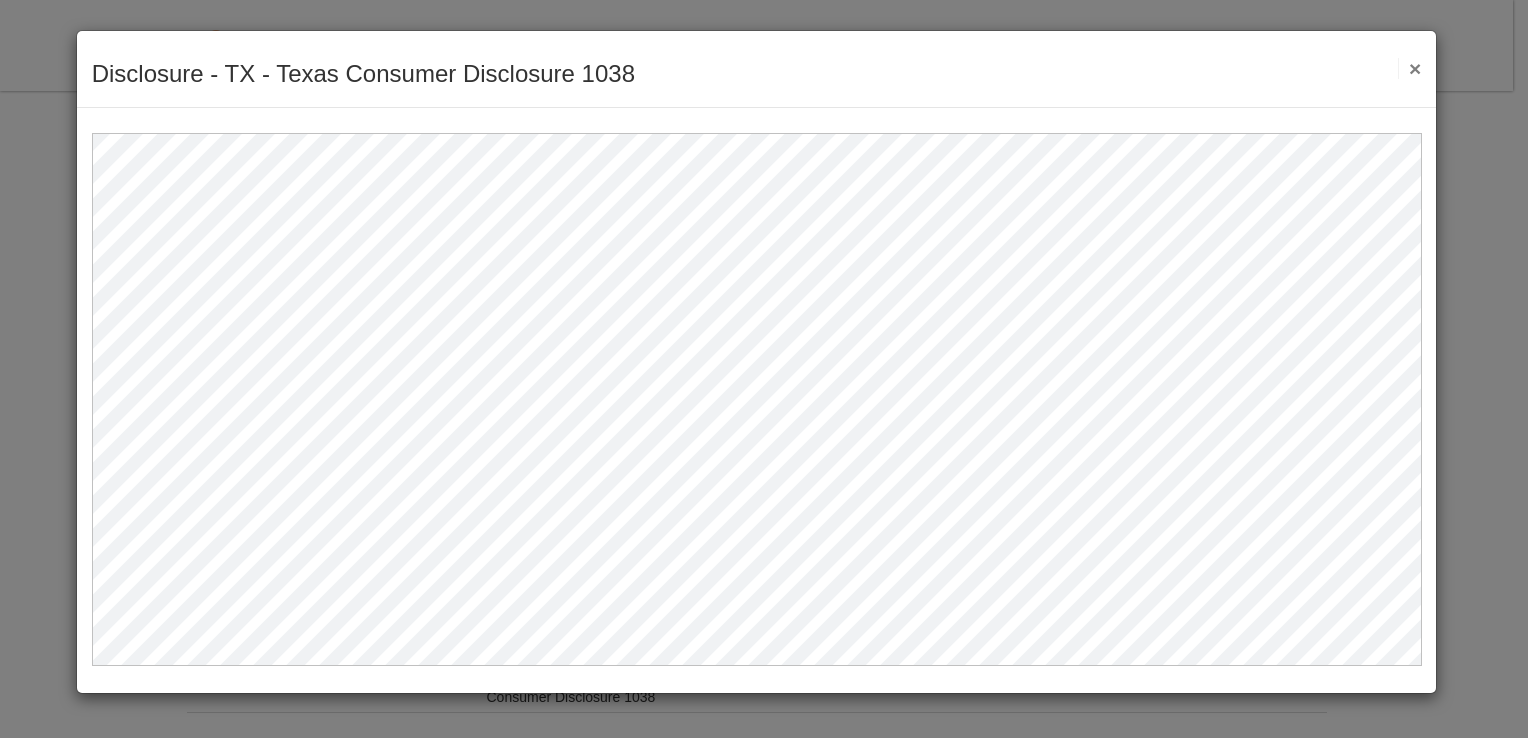 click on "×" at bounding box center (1409, 68) 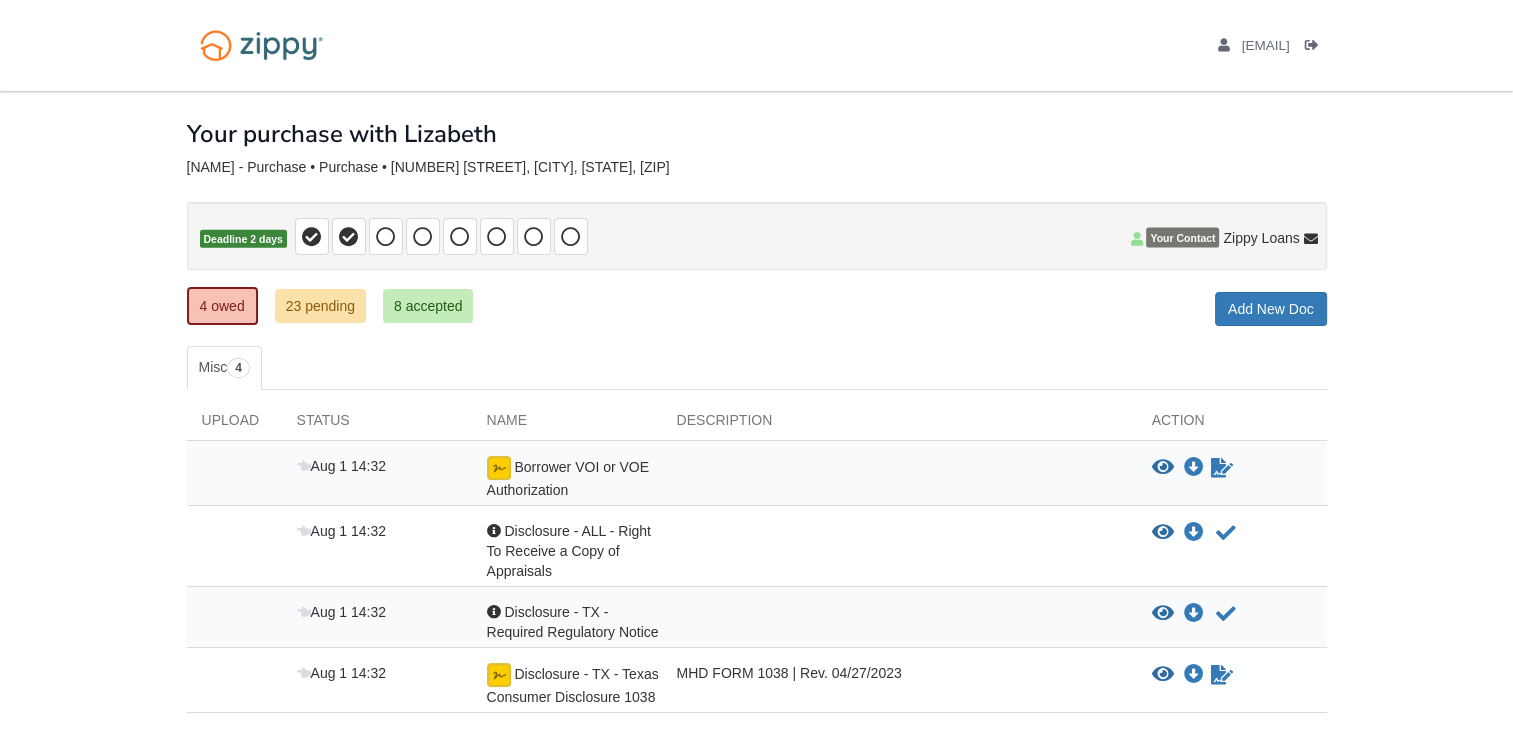 scroll, scrollTop: 132, scrollLeft: 0, axis: vertical 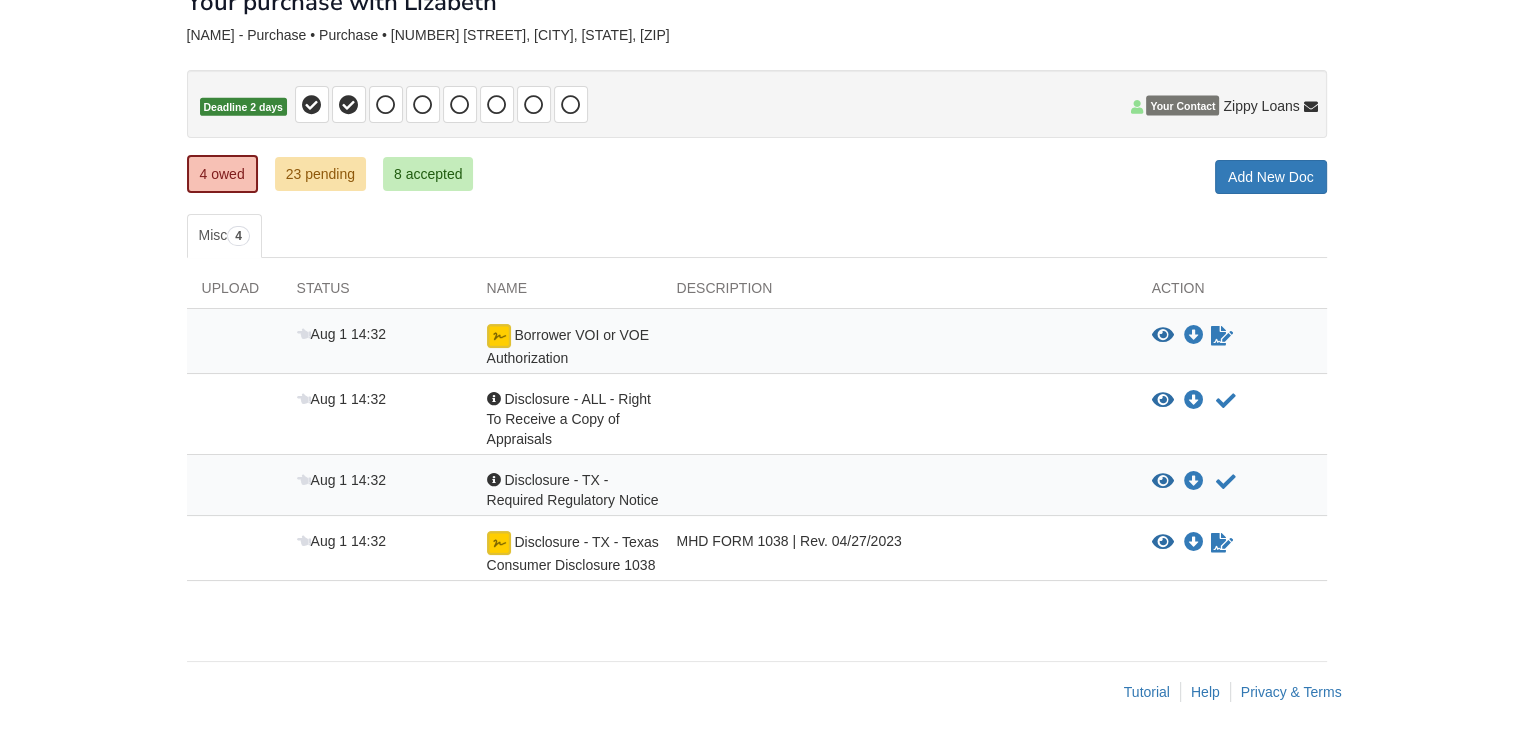 click on "View blank/sample document
View blank/sample document
Download file/sample doc
Download file/sample doc
Sign document" at bounding box center [1232, 346] 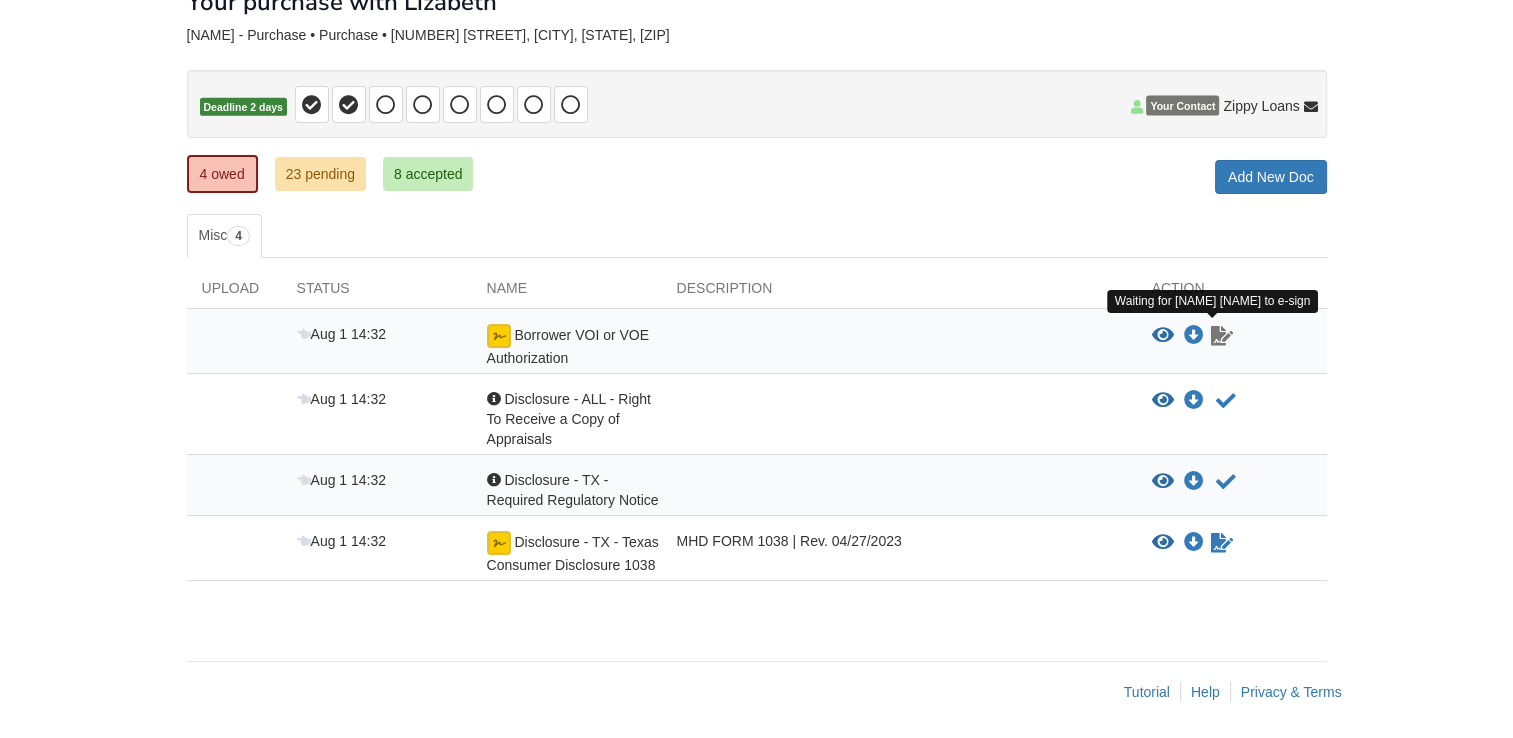 click at bounding box center [1222, 336] 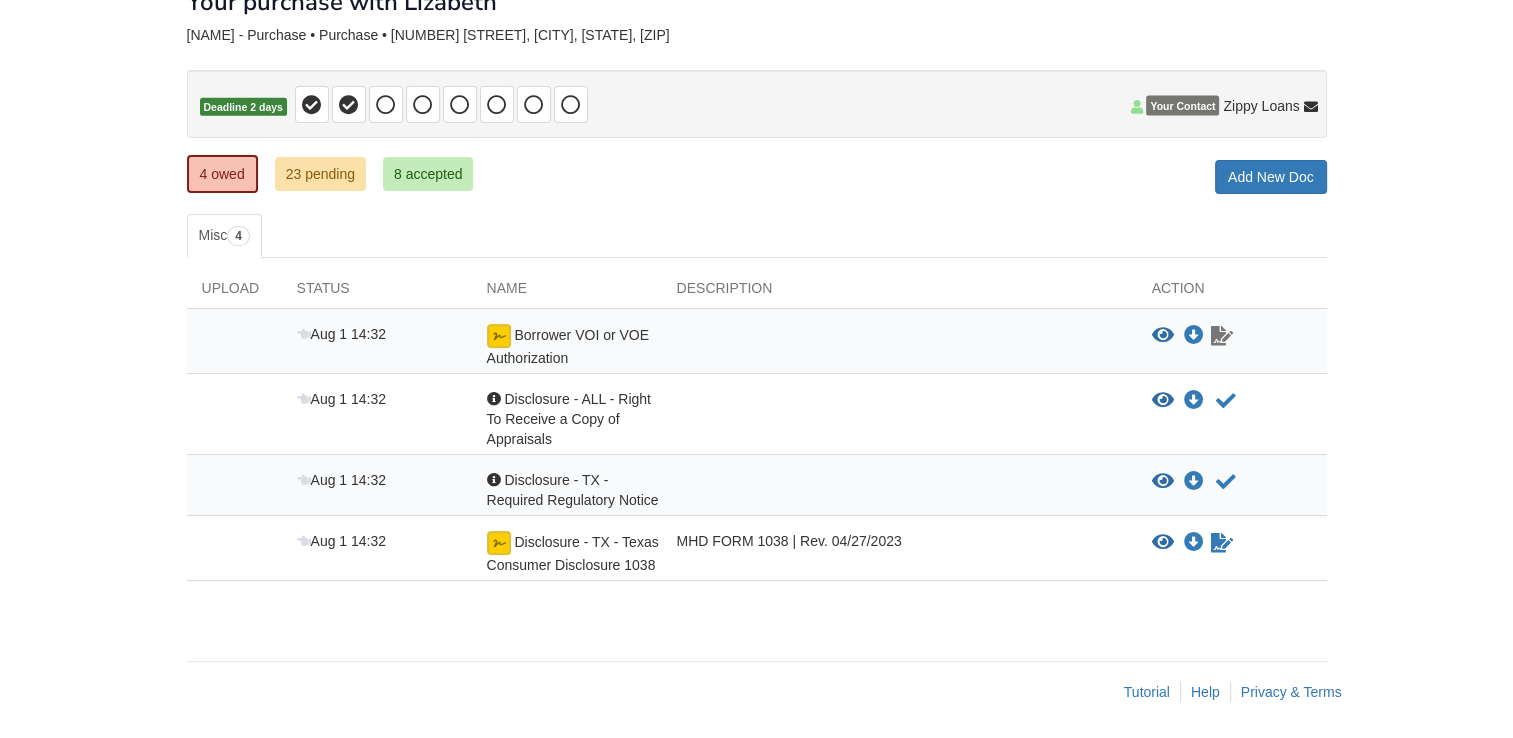 click at bounding box center [1222, 336] 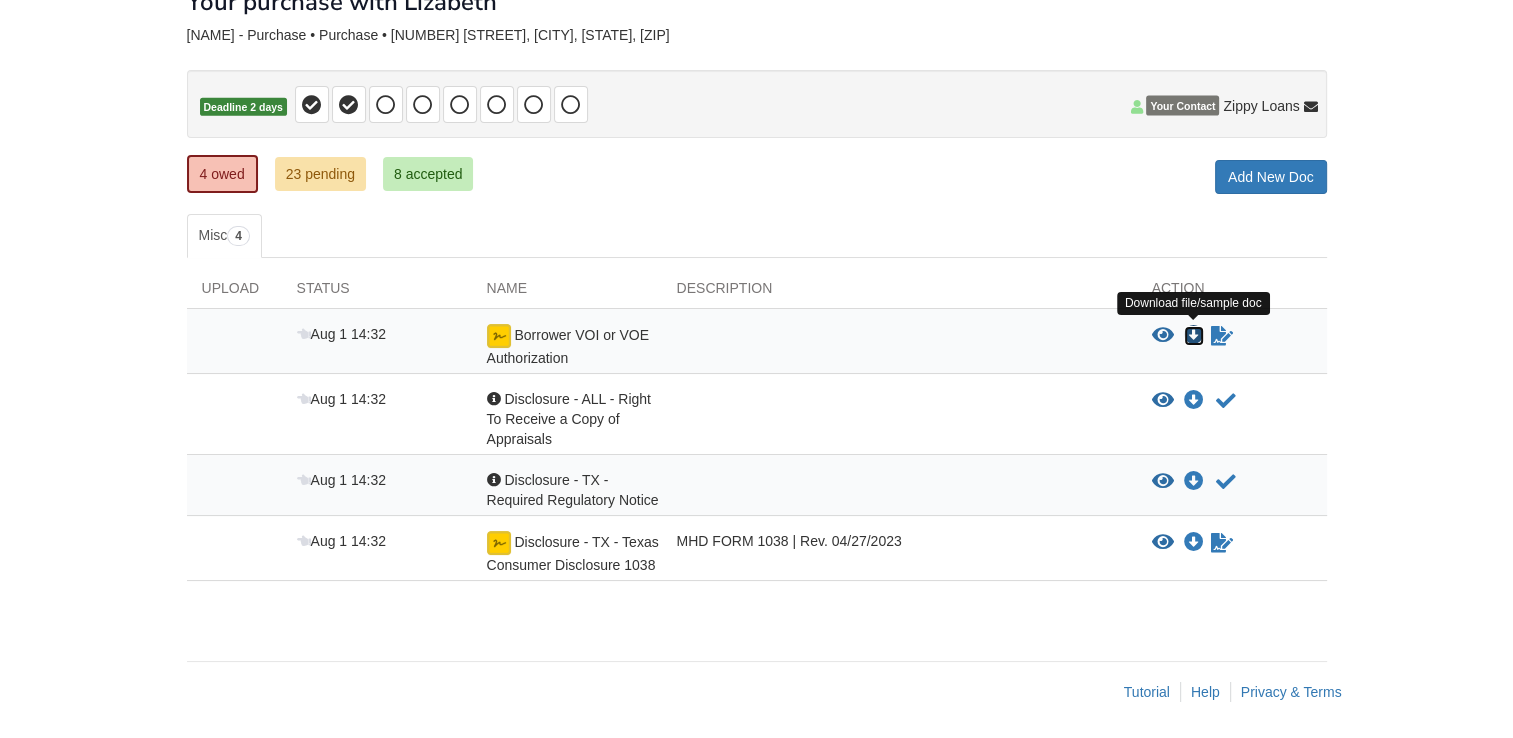 click at bounding box center (1194, 336) 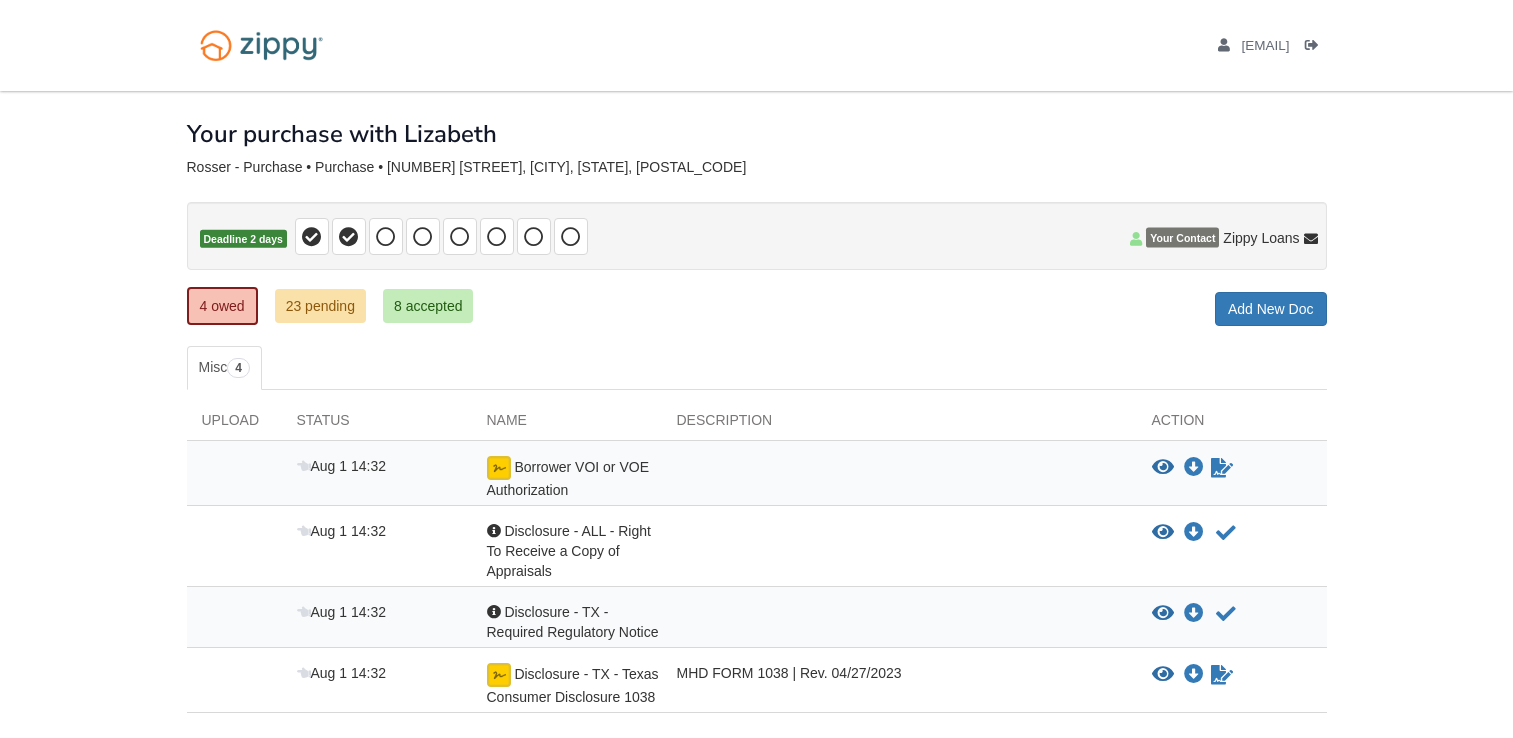 scroll, scrollTop: 0, scrollLeft: 0, axis: both 